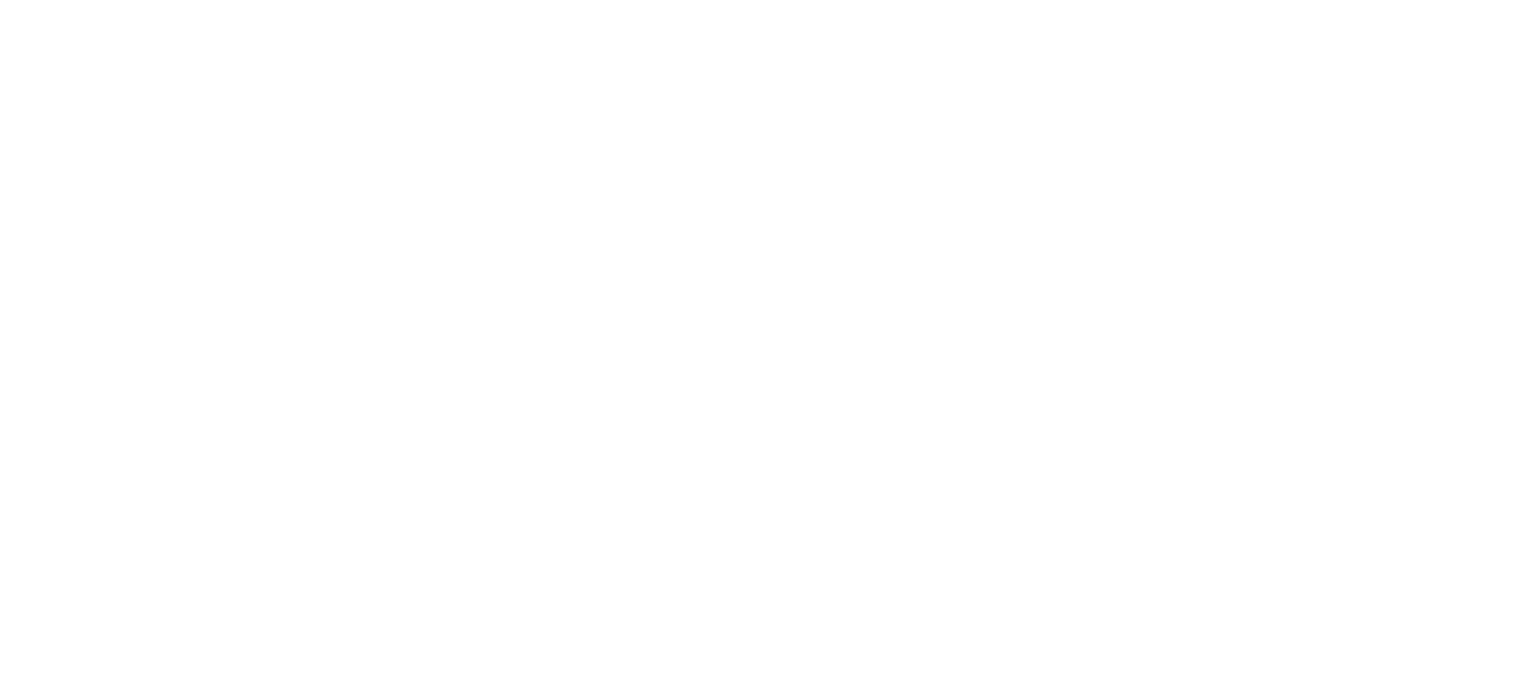 scroll, scrollTop: 0, scrollLeft: 0, axis: both 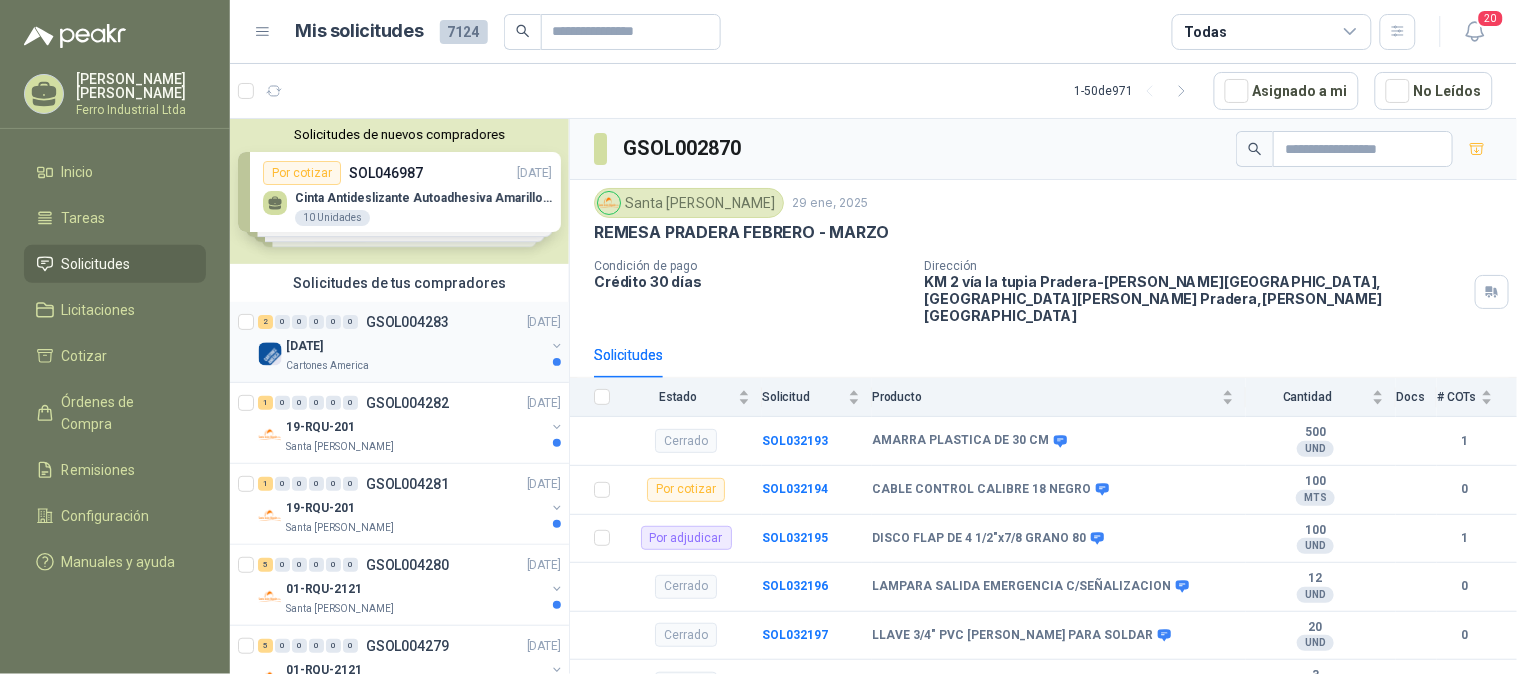 click on "[DATE]" at bounding box center (415, 346) 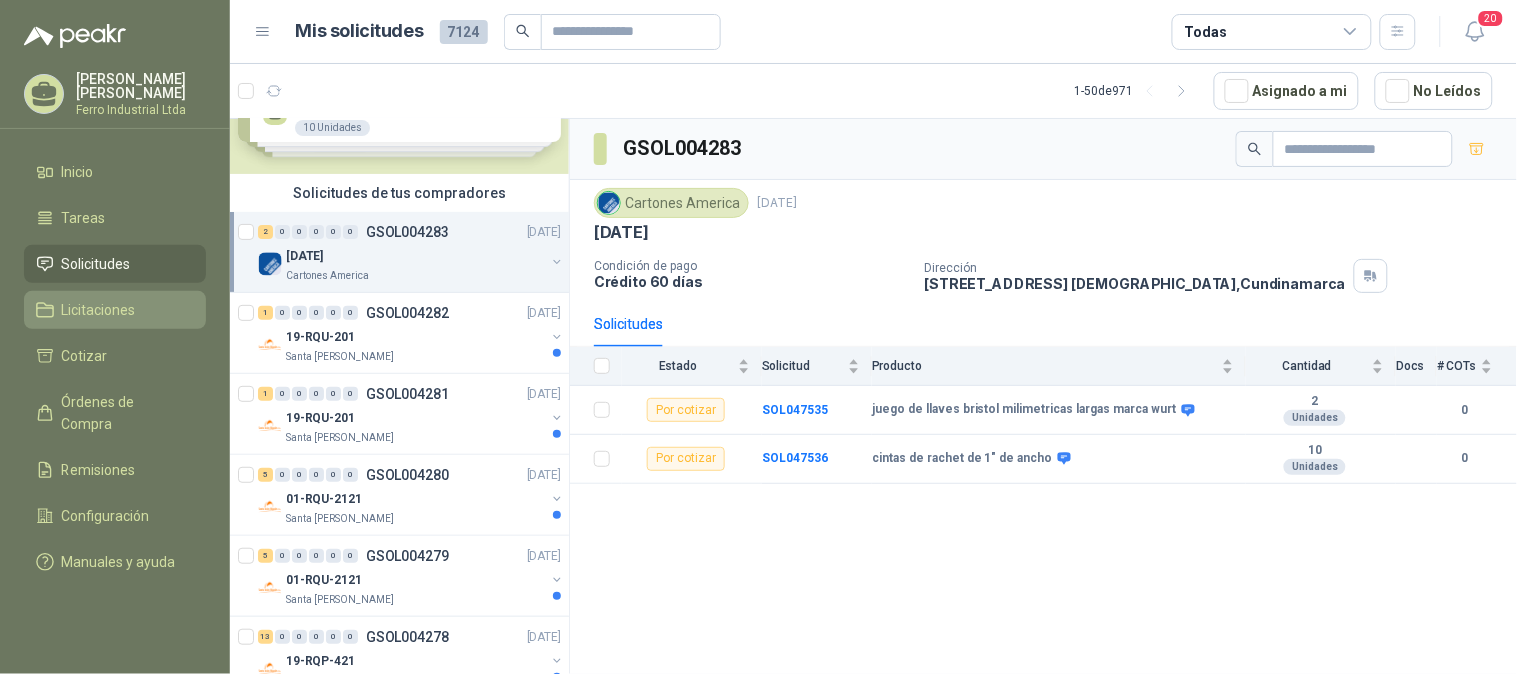 scroll, scrollTop: 111, scrollLeft: 0, axis: vertical 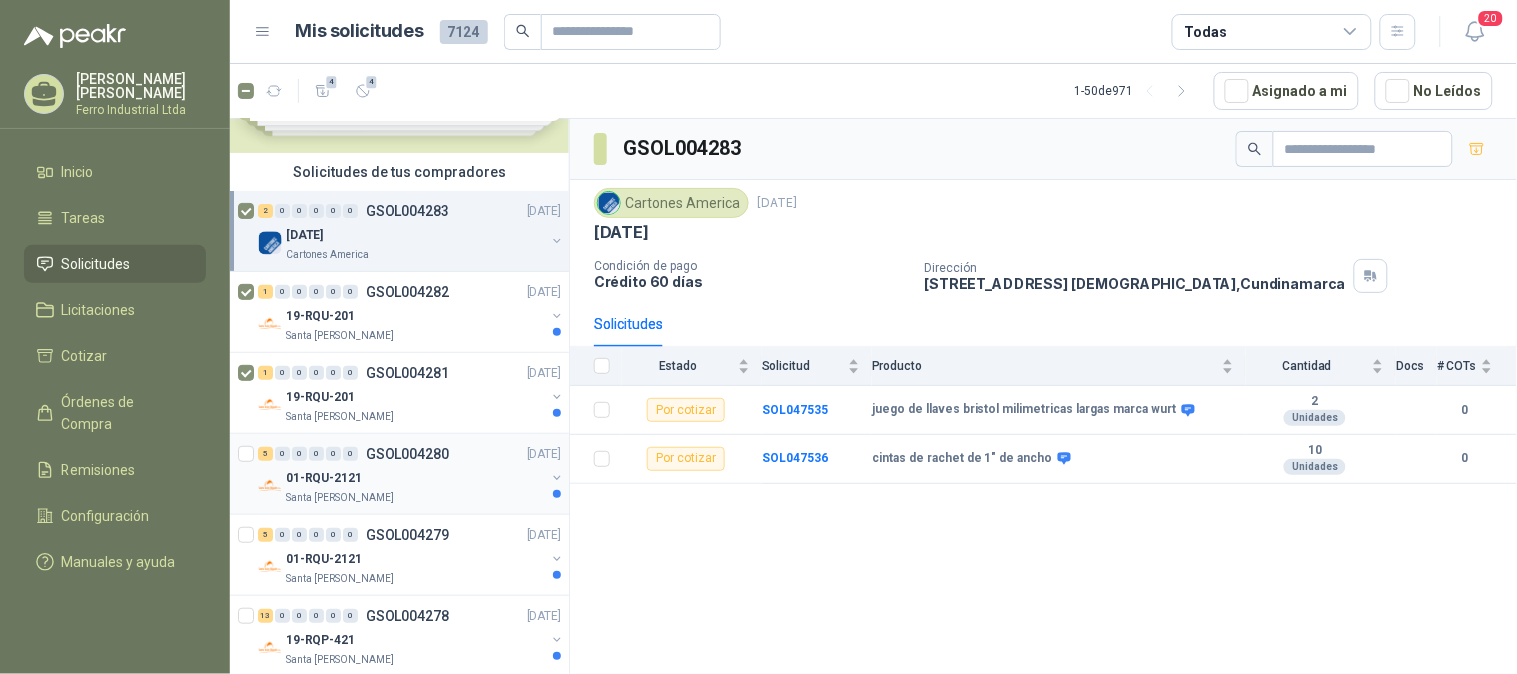 click on "5   0   0   0   0   0   GSOL004280 [DATE]   01-RQU-2121 [GEOGRAPHIC_DATA][PERSON_NAME]" at bounding box center [399, 474] 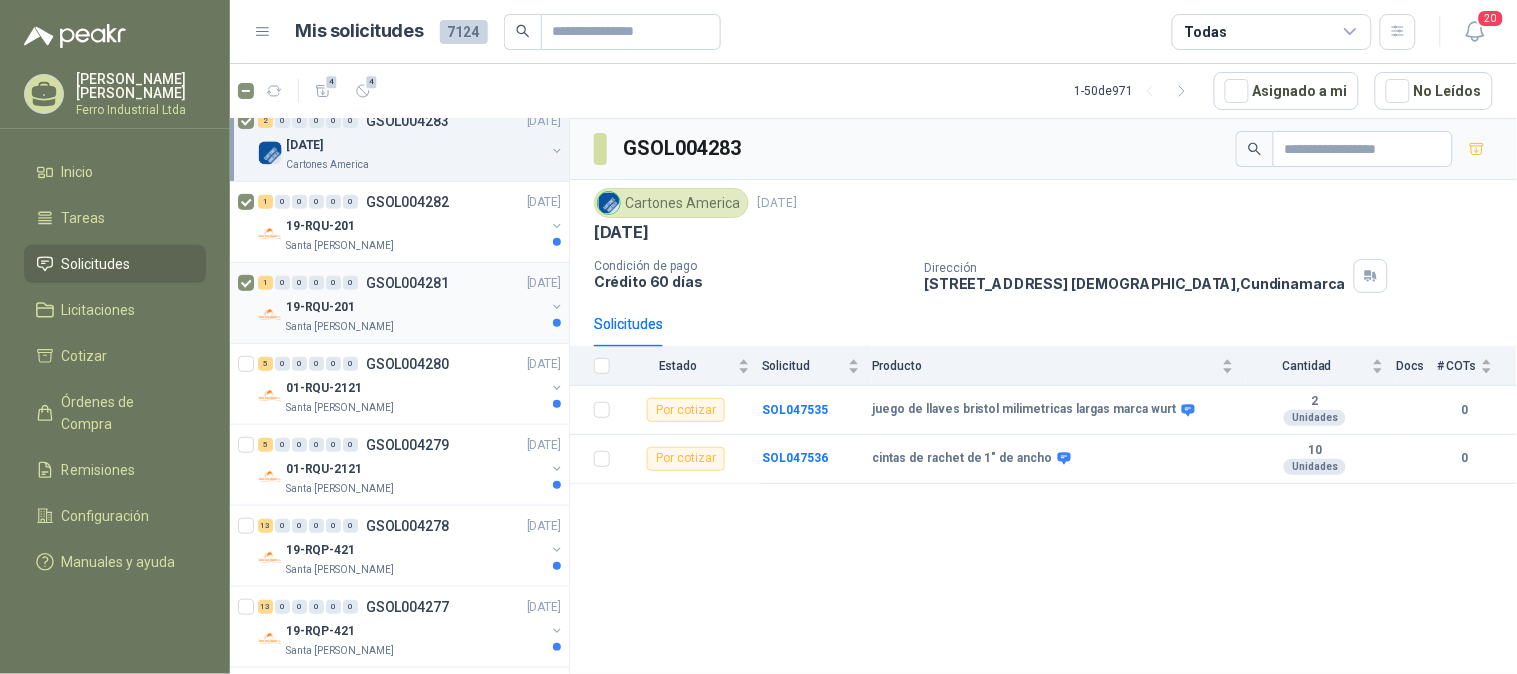 scroll, scrollTop: 222, scrollLeft: 0, axis: vertical 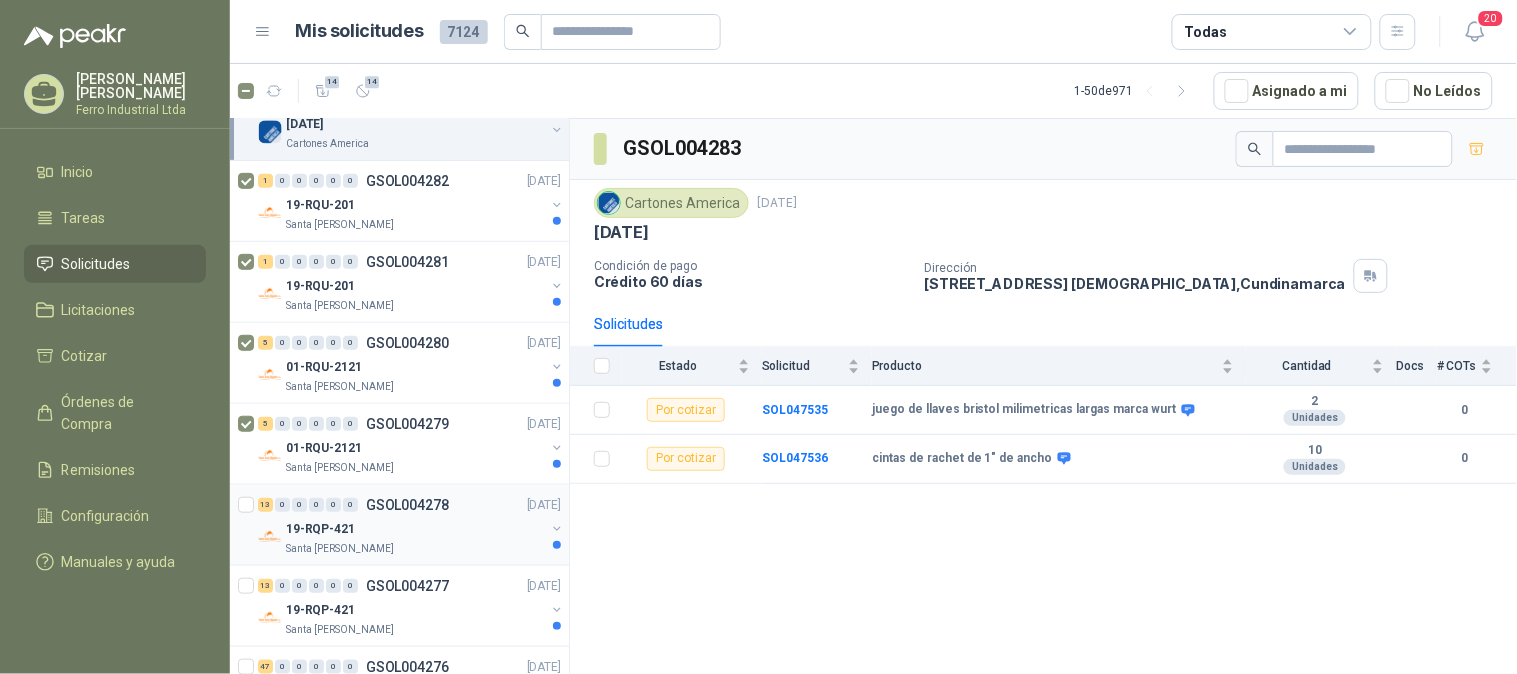 click on "13   0   0   0   0   0   GSOL004278 [DATE]   19-RQP-421 [GEOGRAPHIC_DATA][PERSON_NAME]" at bounding box center (399, 525) 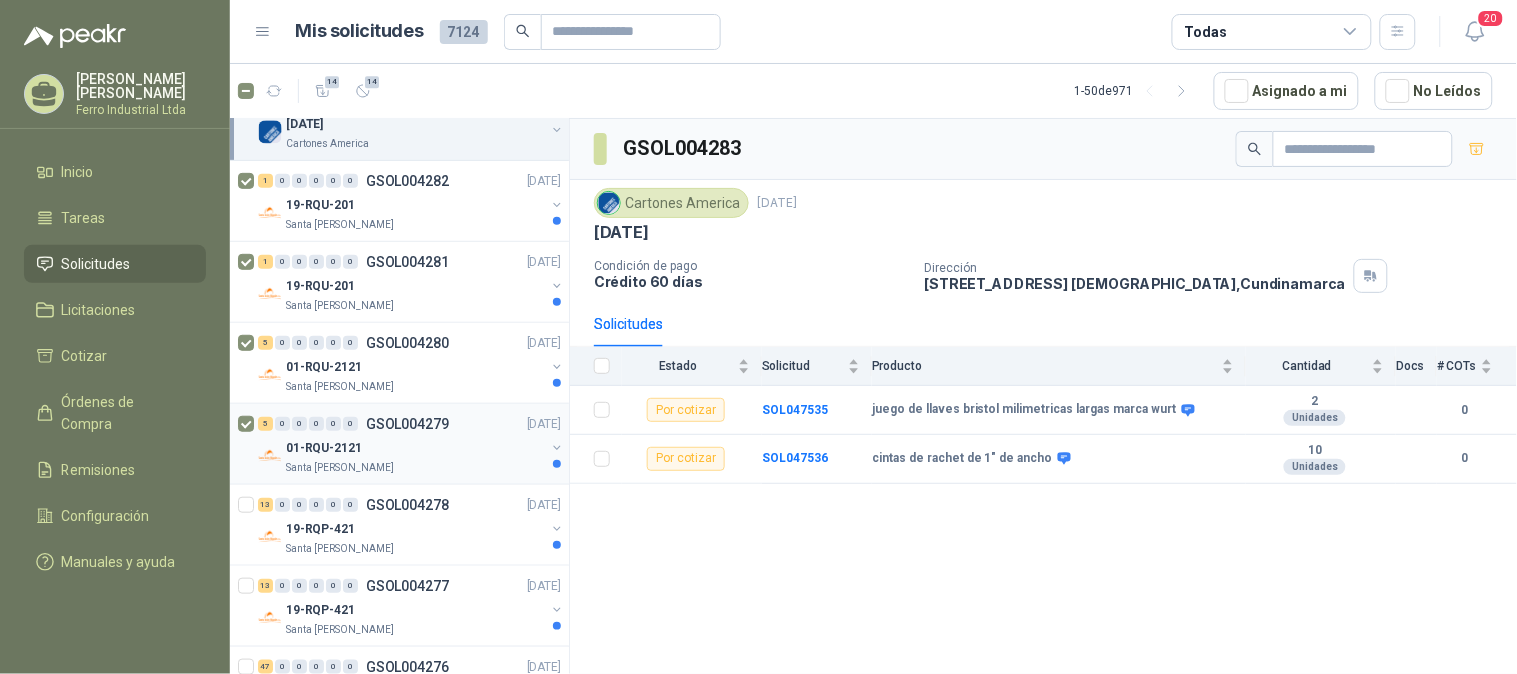 scroll, scrollTop: 333, scrollLeft: 0, axis: vertical 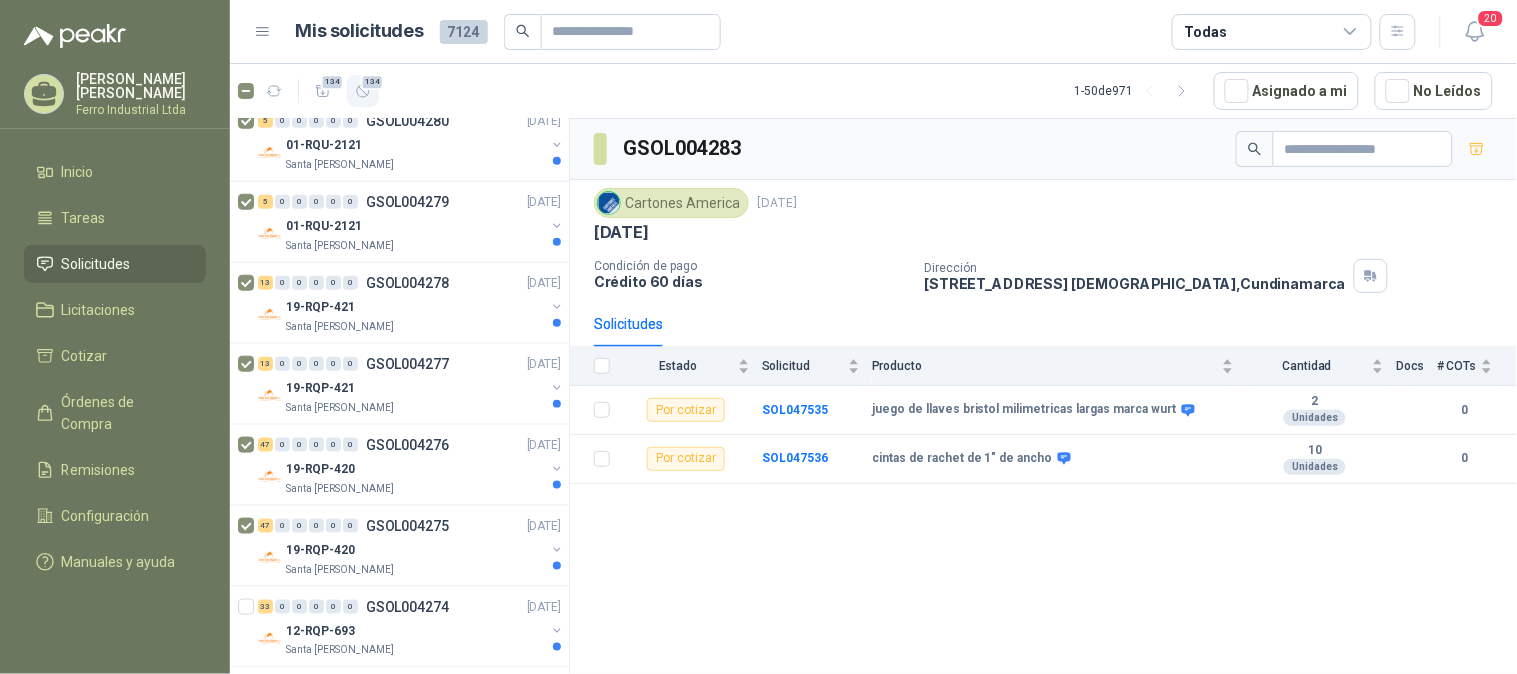 click 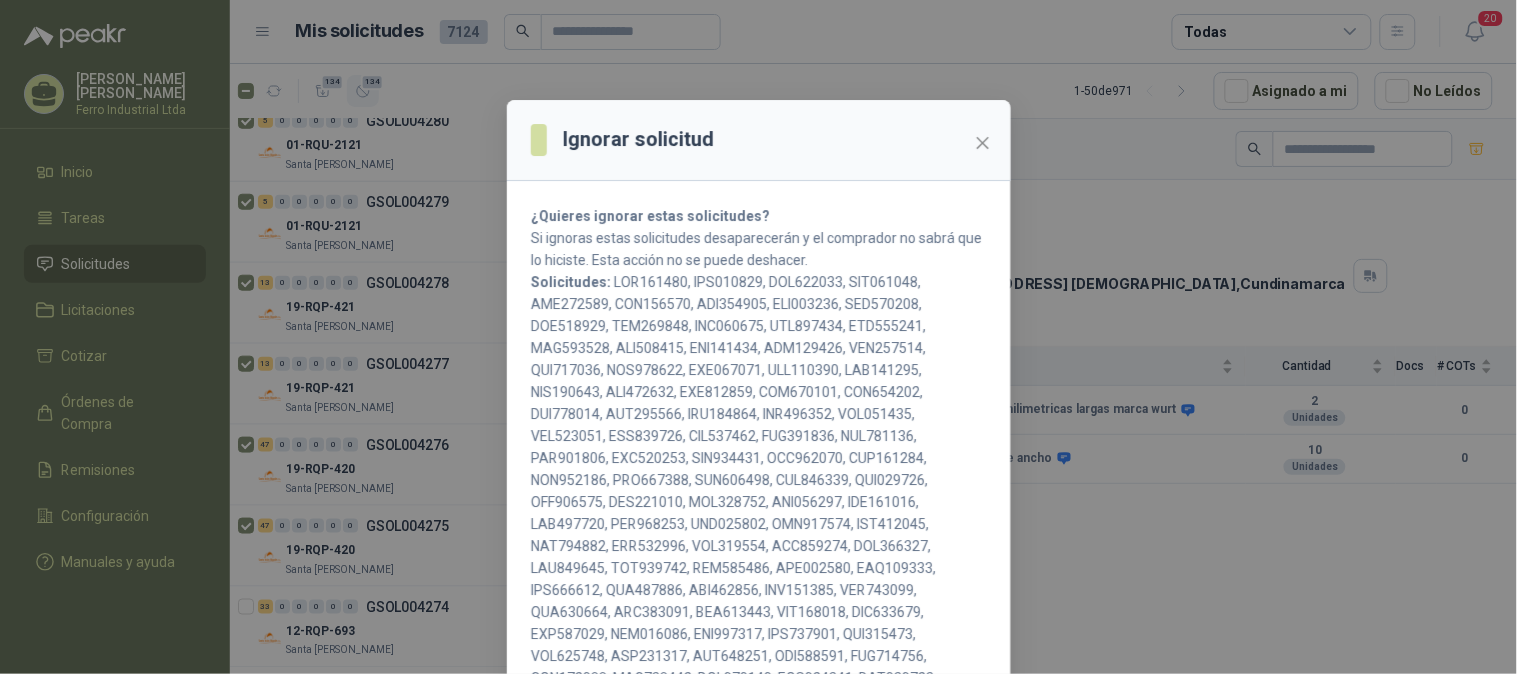scroll, scrollTop: 100, scrollLeft: 0, axis: vertical 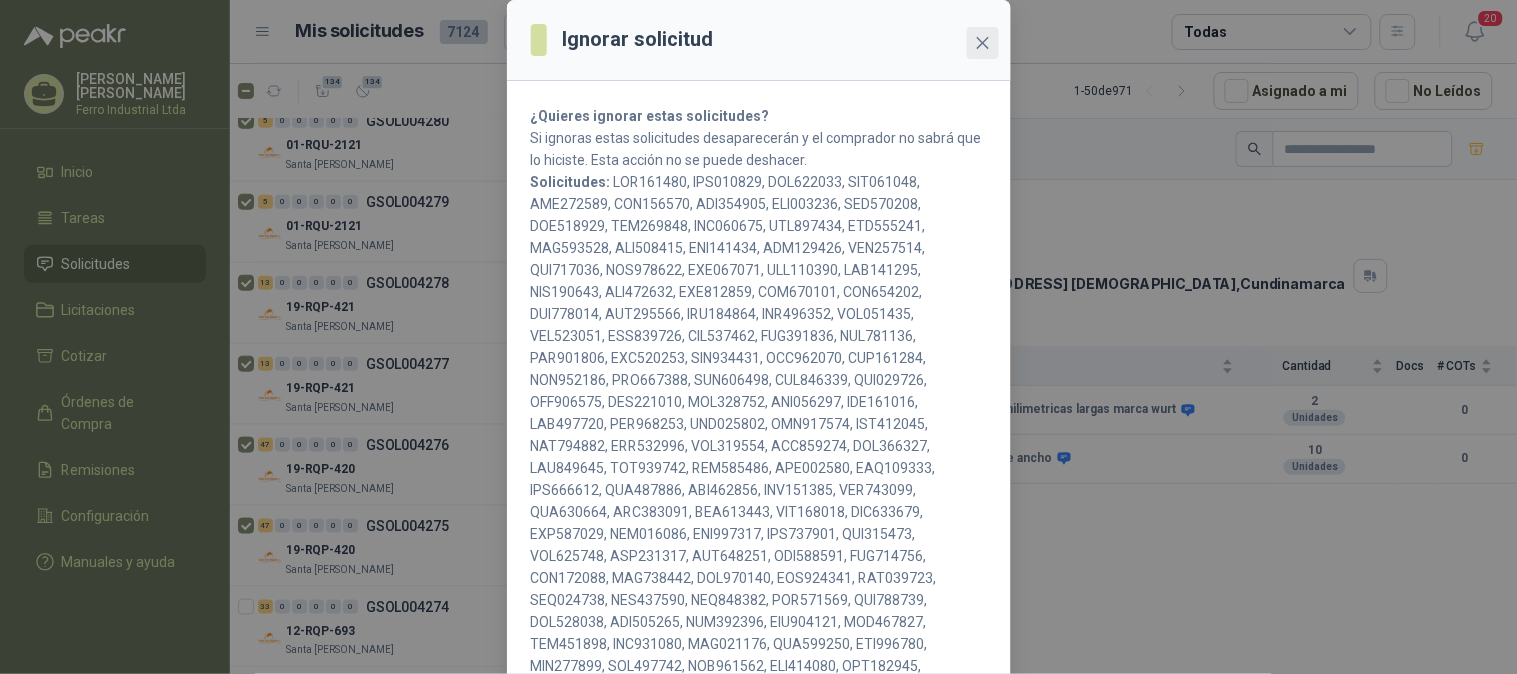 click 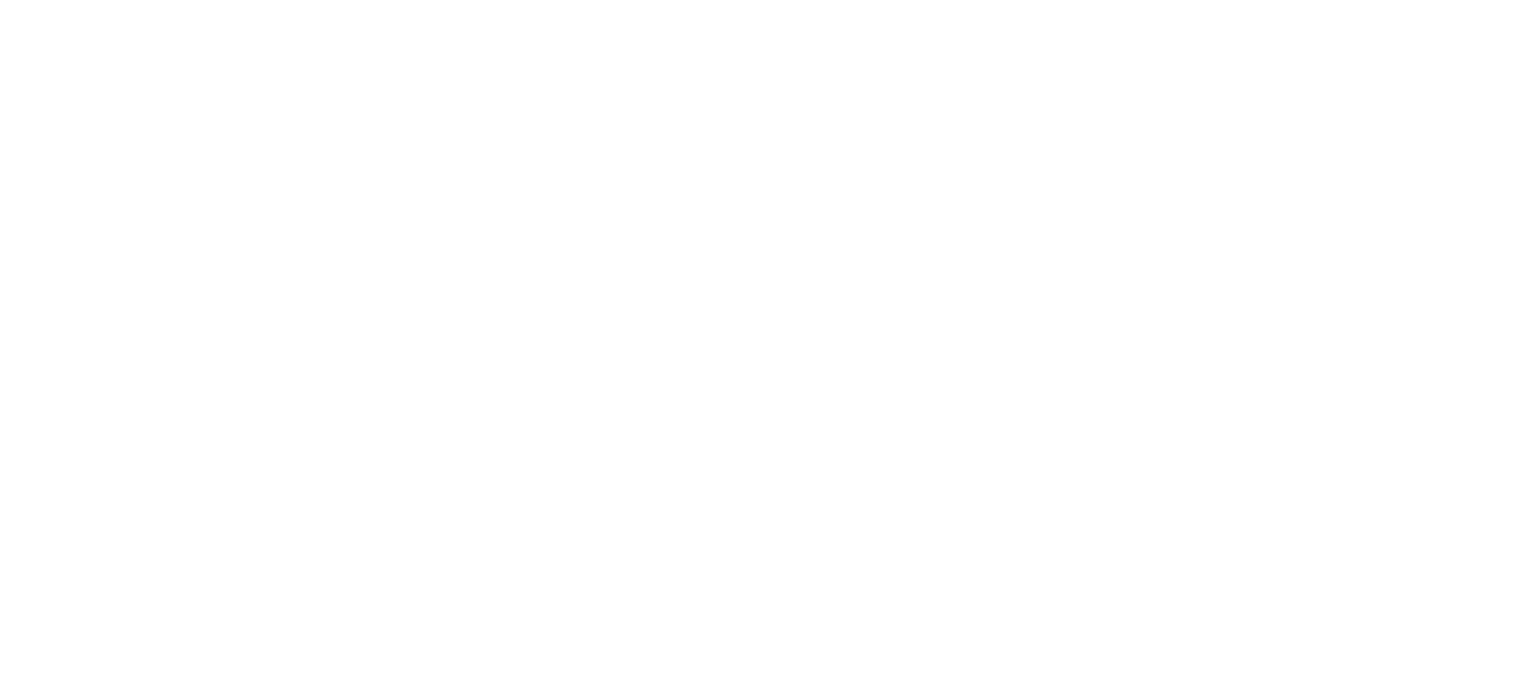 scroll, scrollTop: 0, scrollLeft: 0, axis: both 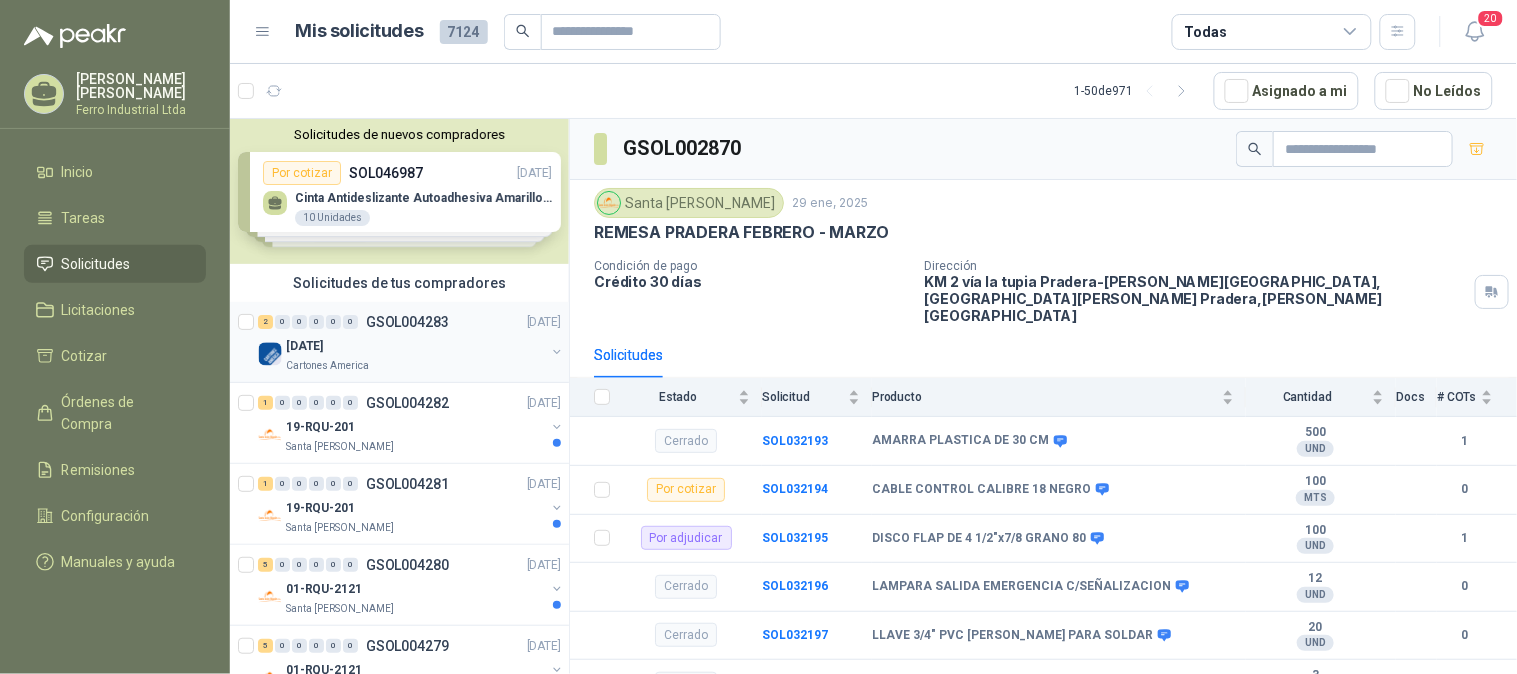 click on "Cartones America" at bounding box center [415, 366] 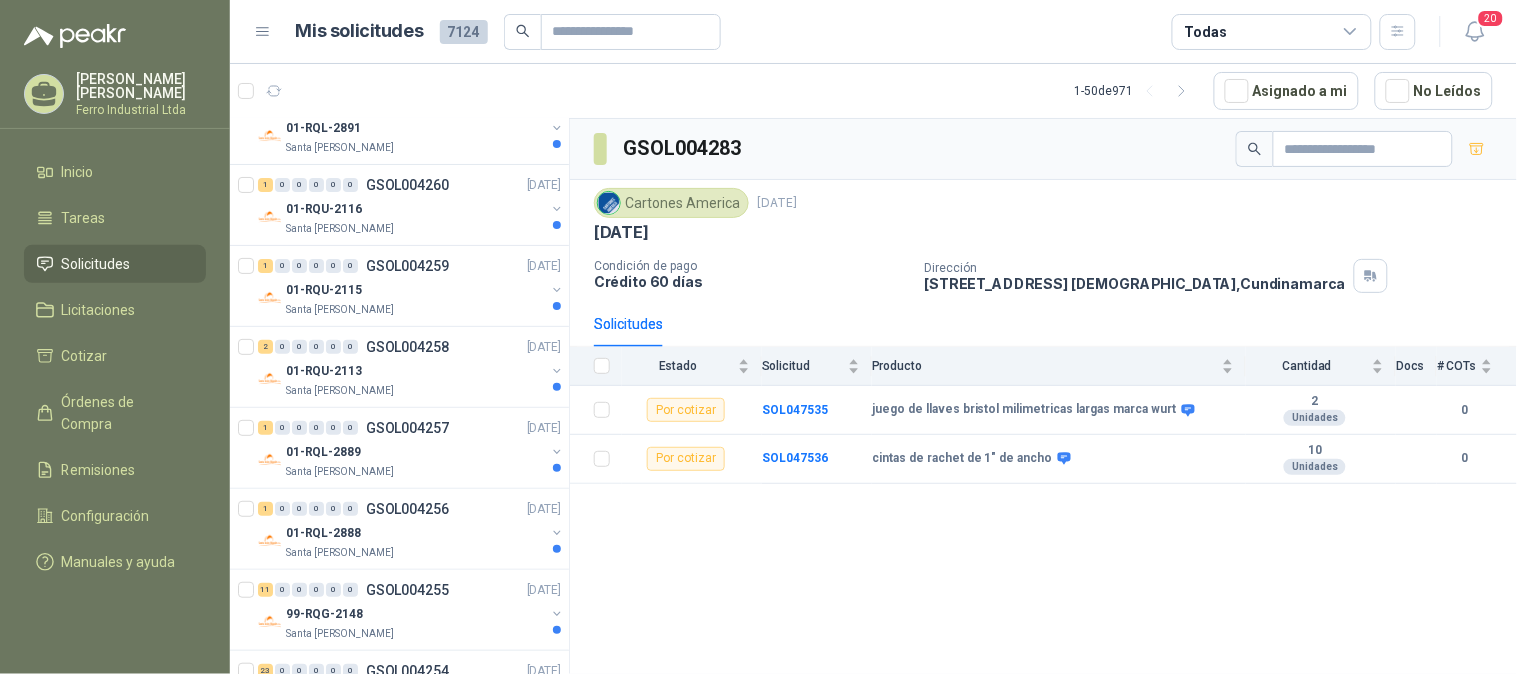 scroll, scrollTop: 1888, scrollLeft: 0, axis: vertical 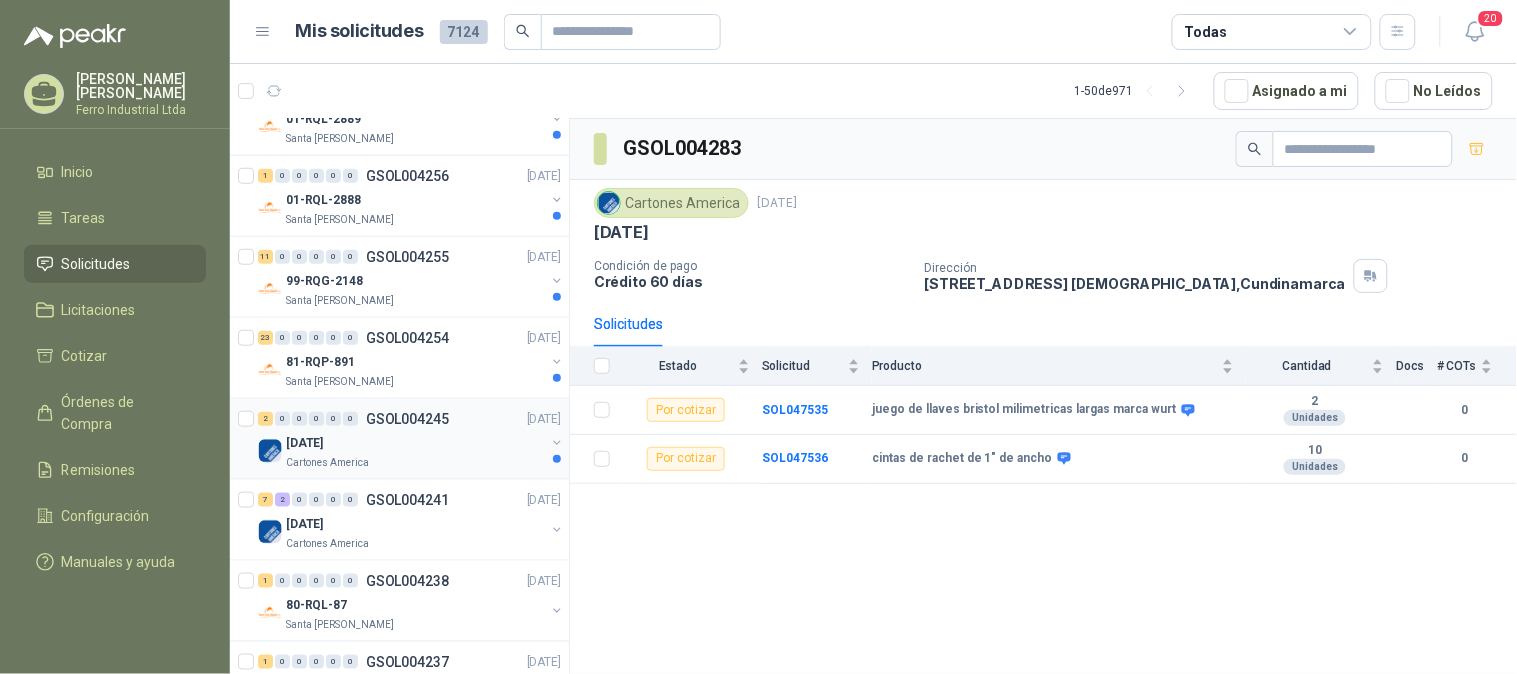 click on "[DATE]" at bounding box center (415, 443) 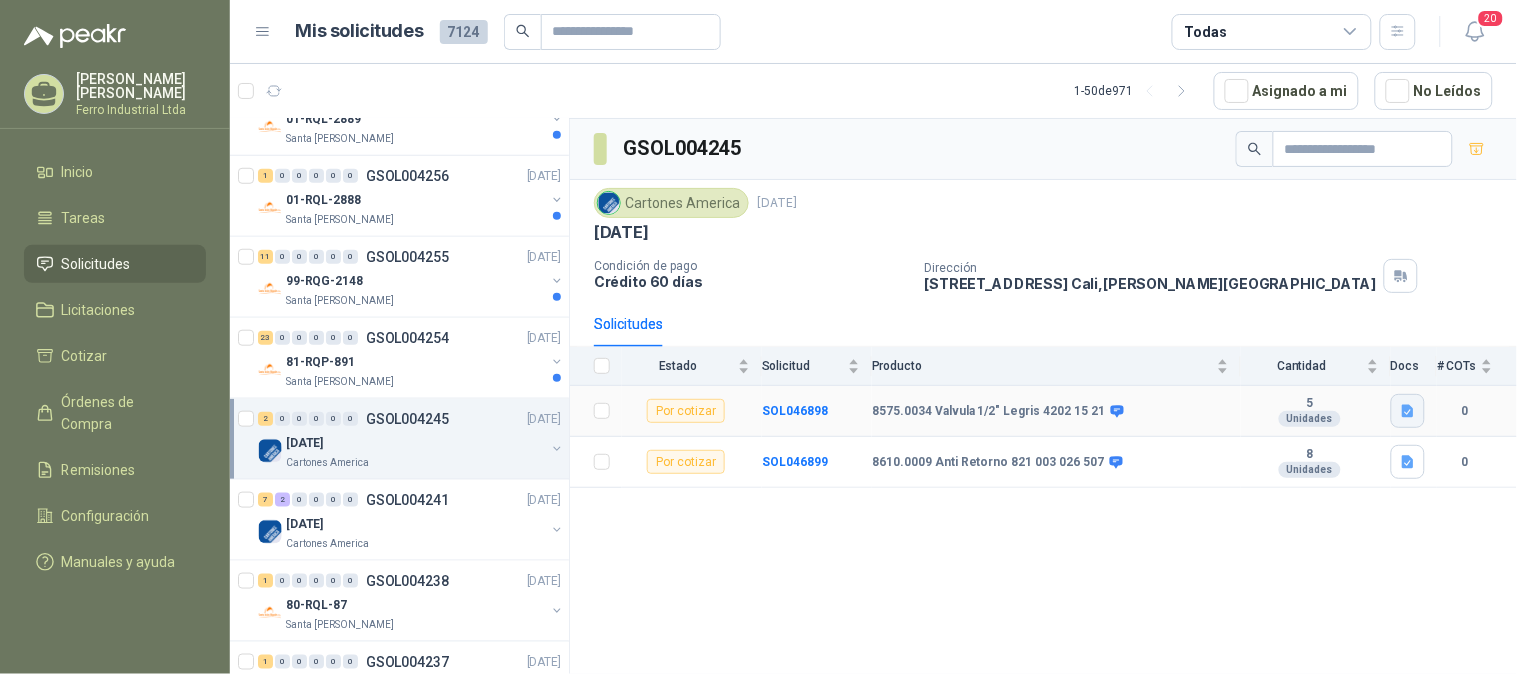 click at bounding box center (1408, 411) 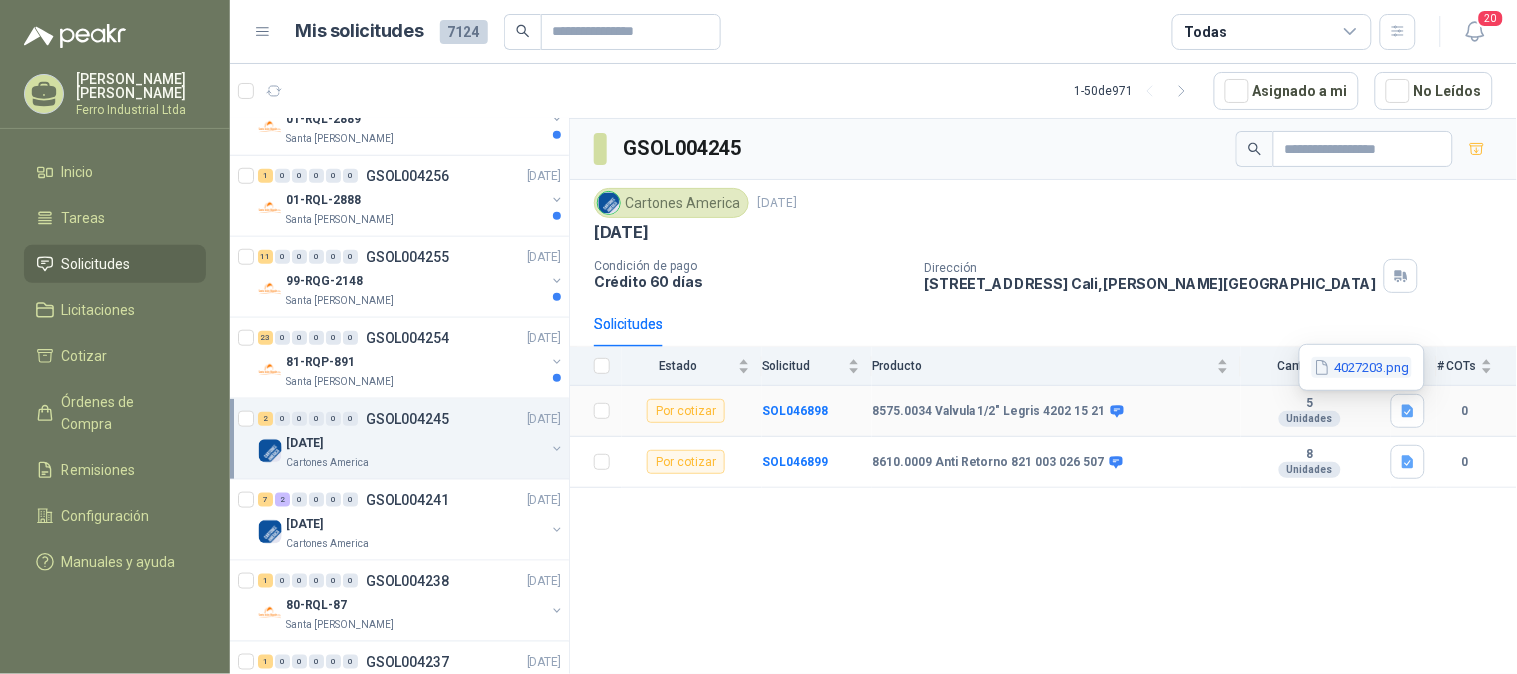 click on "4027203.png" at bounding box center (1362, 367) 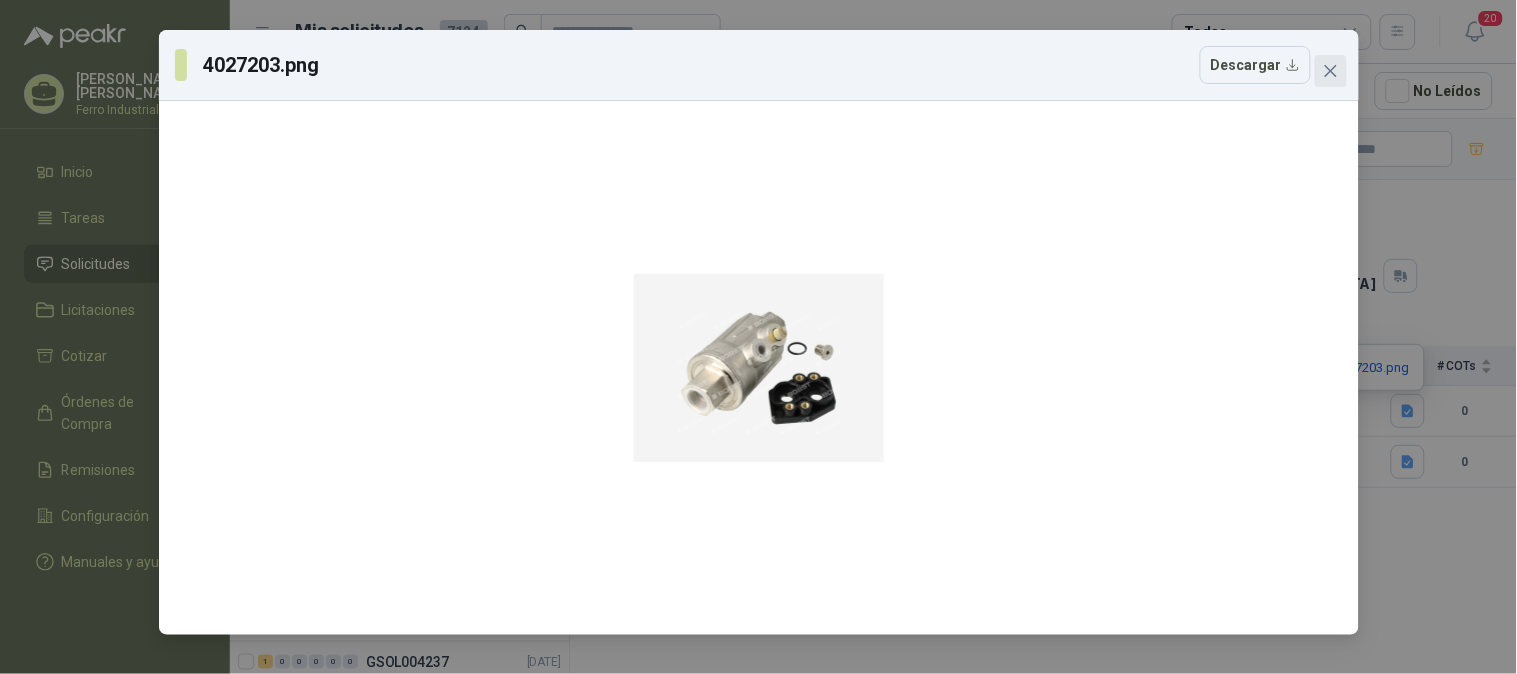 click 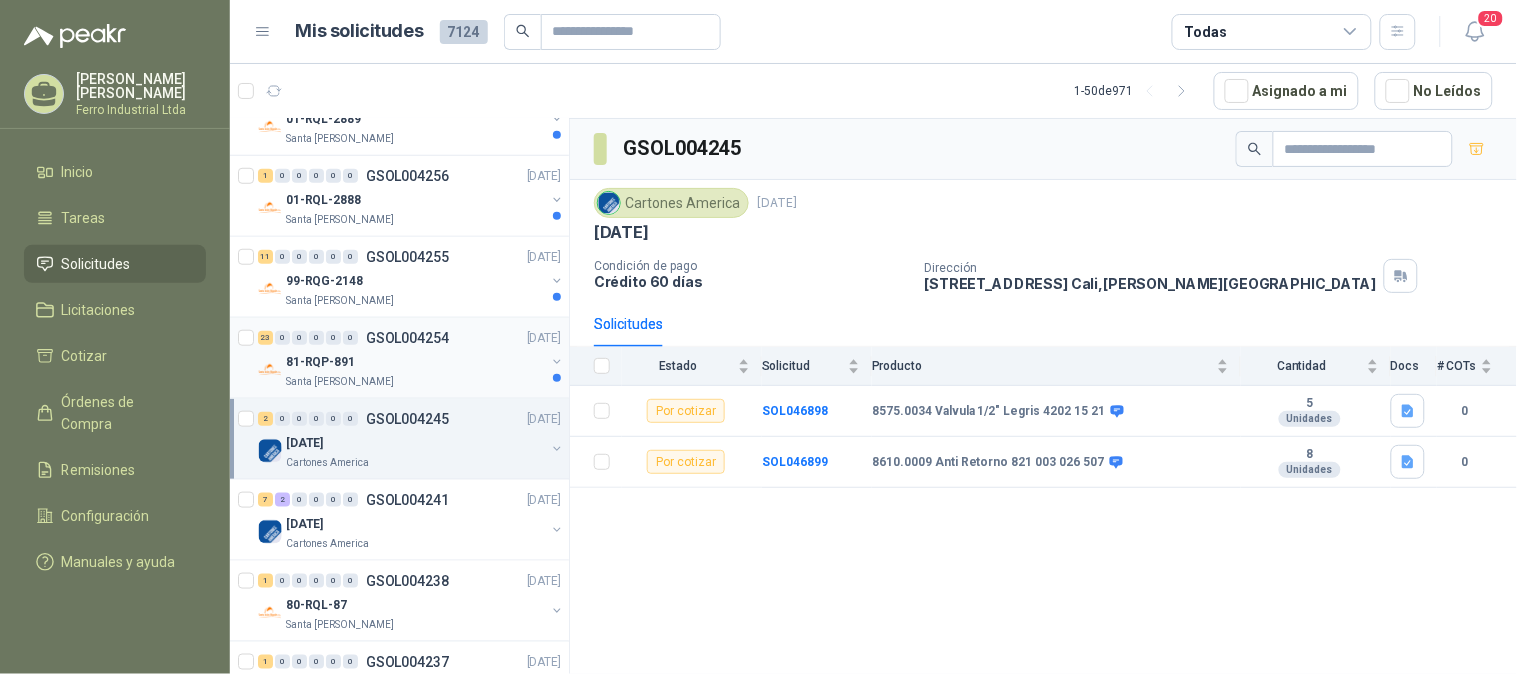 click on "81-RQP-891" at bounding box center (415, 362) 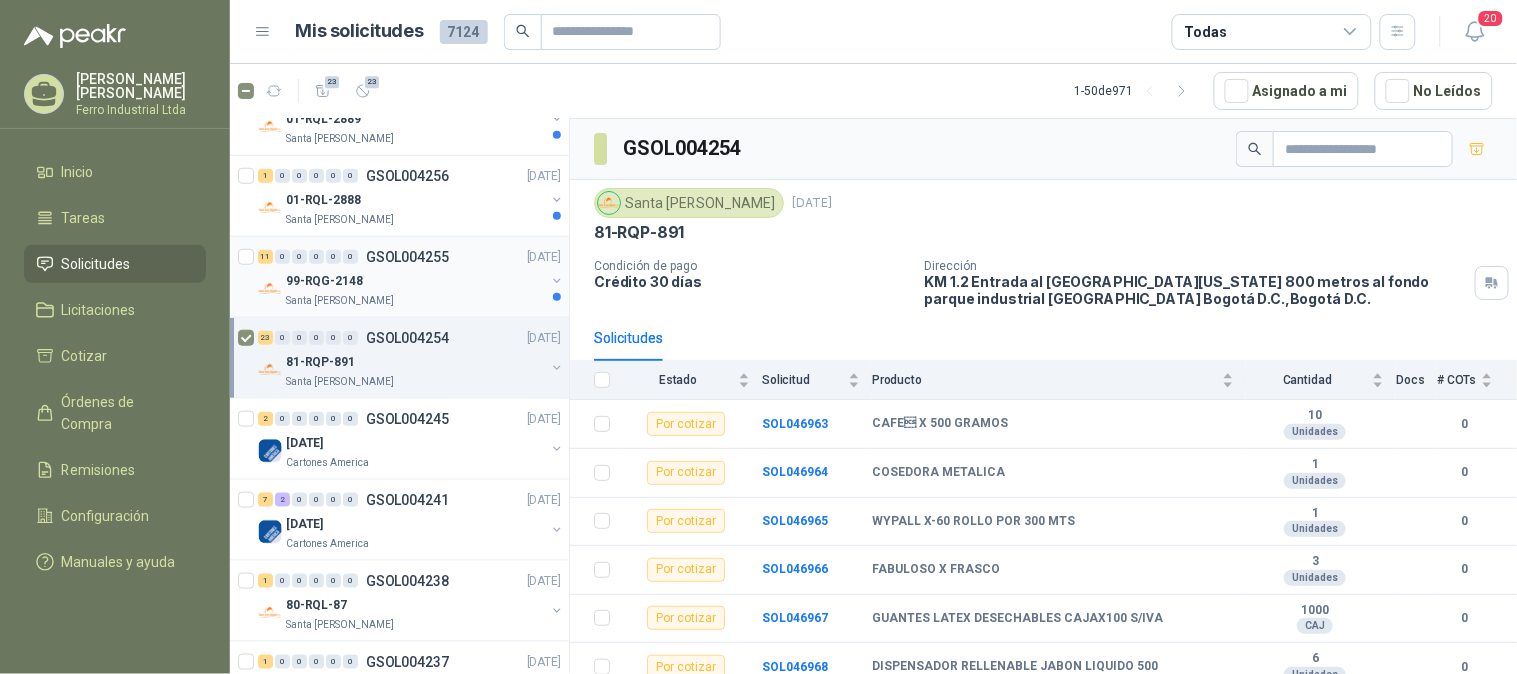click on "99-RQG-2148" at bounding box center (415, 281) 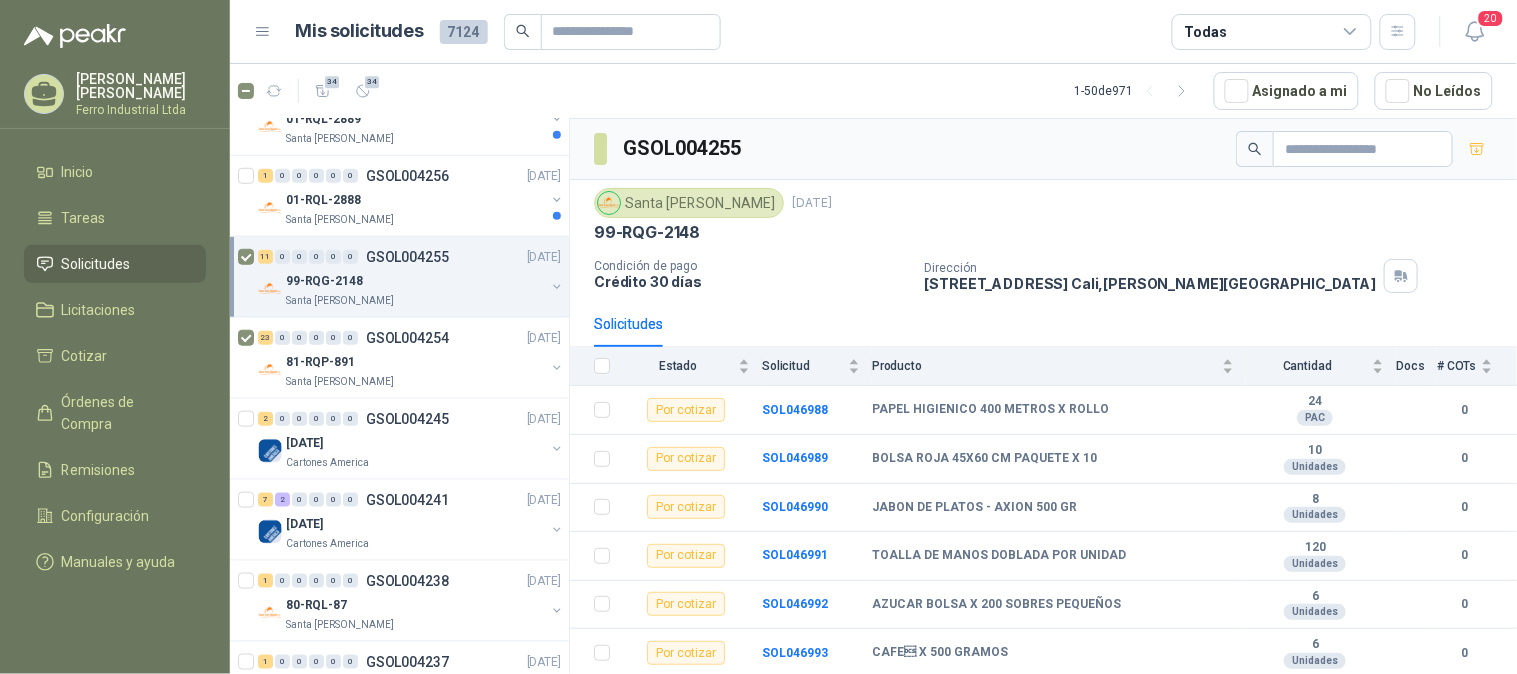 scroll, scrollTop: 2222, scrollLeft: 0, axis: vertical 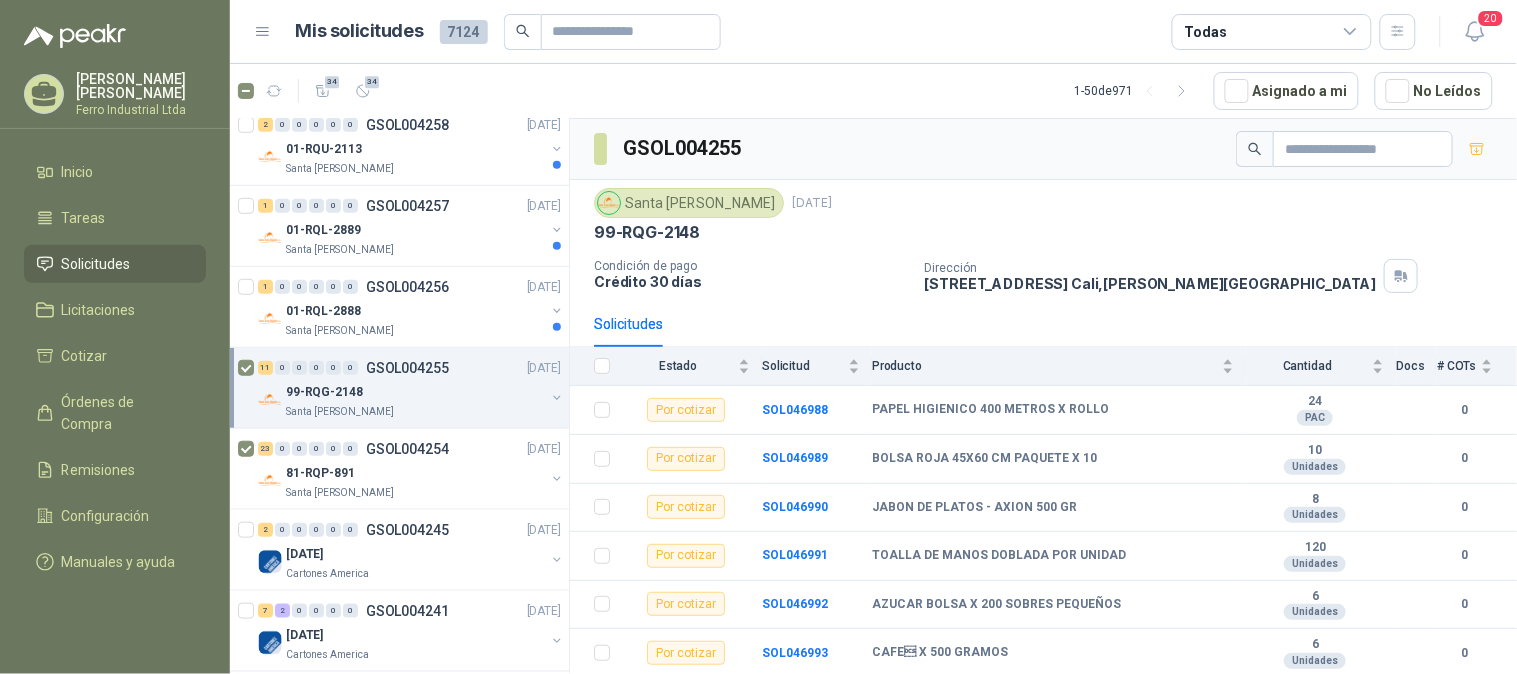 click on "01-RQL-2888" at bounding box center [415, 311] 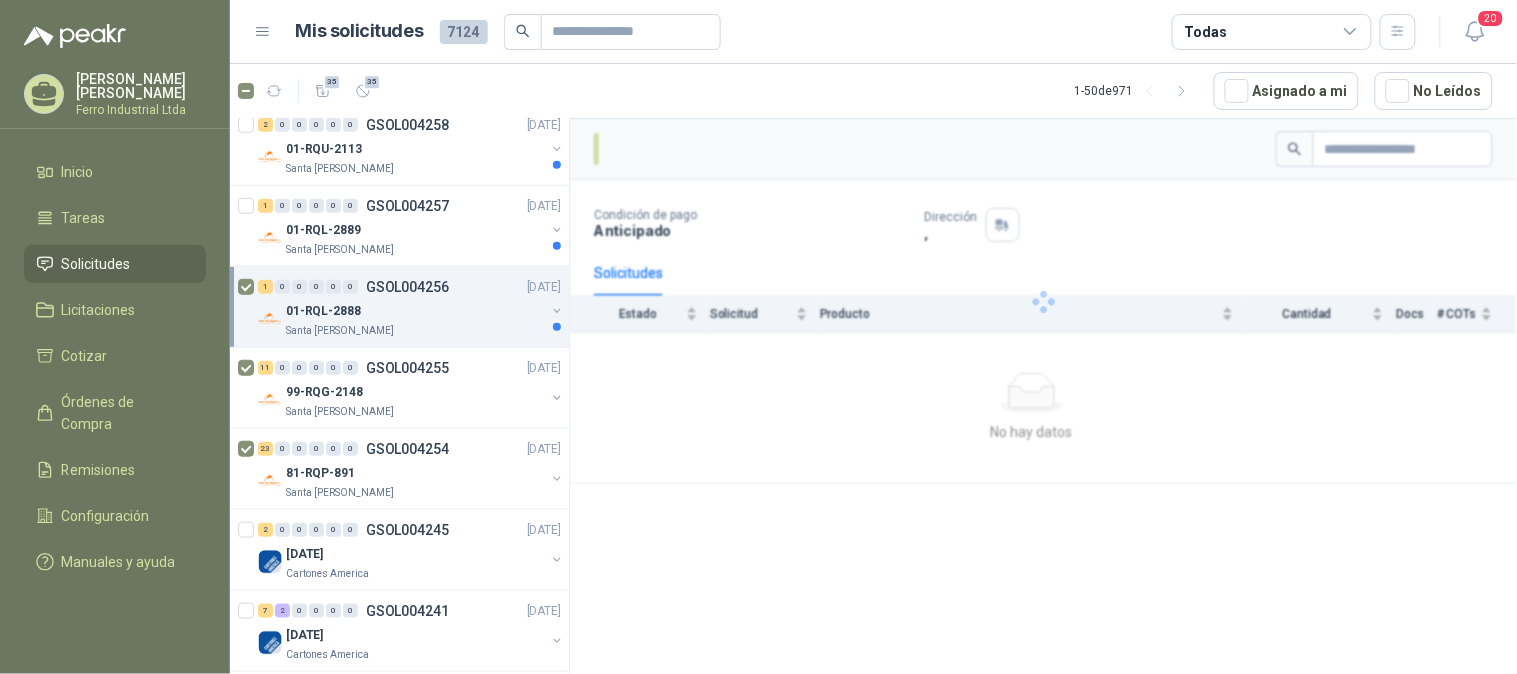 scroll, scrollTop: 2111, scrollLeft: 0, axis: vertical 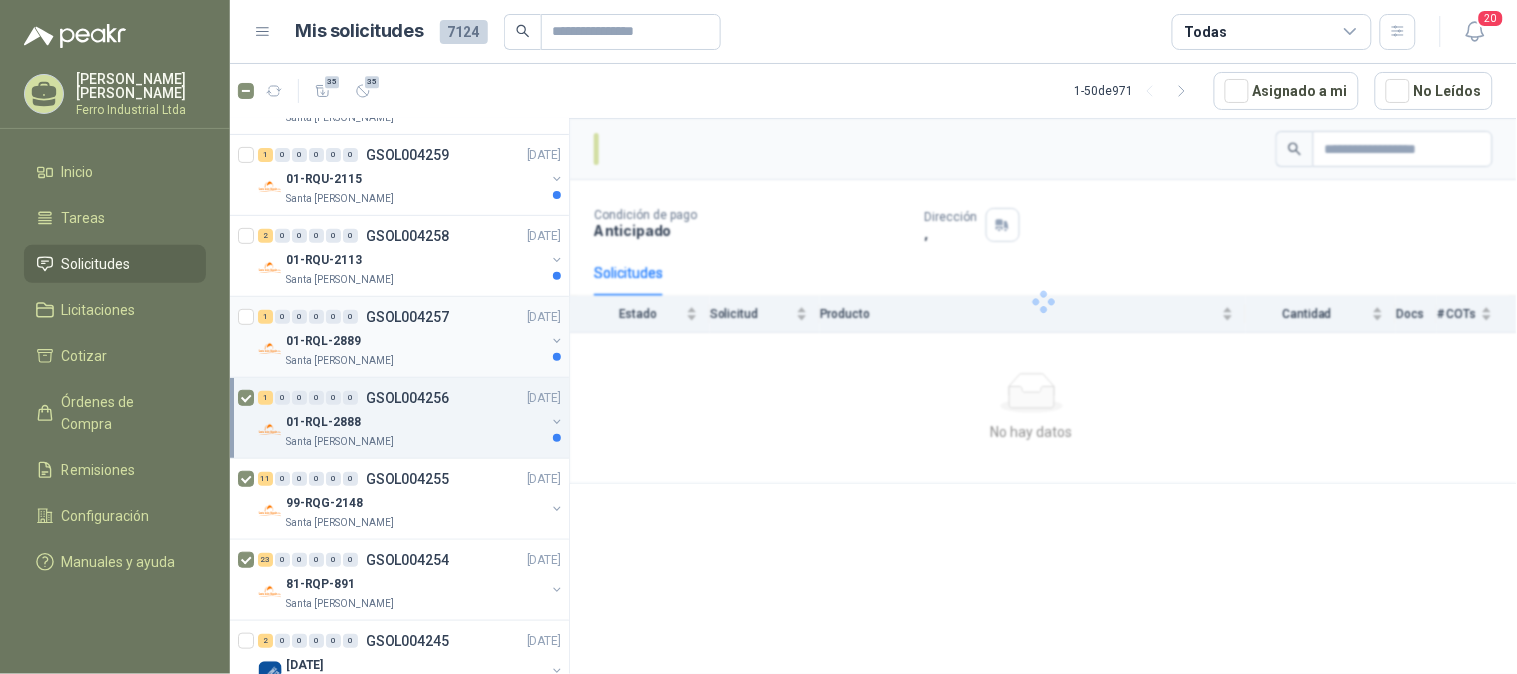 click on "Santa [PERSON_NAME]" at bounding box center [415, 361] 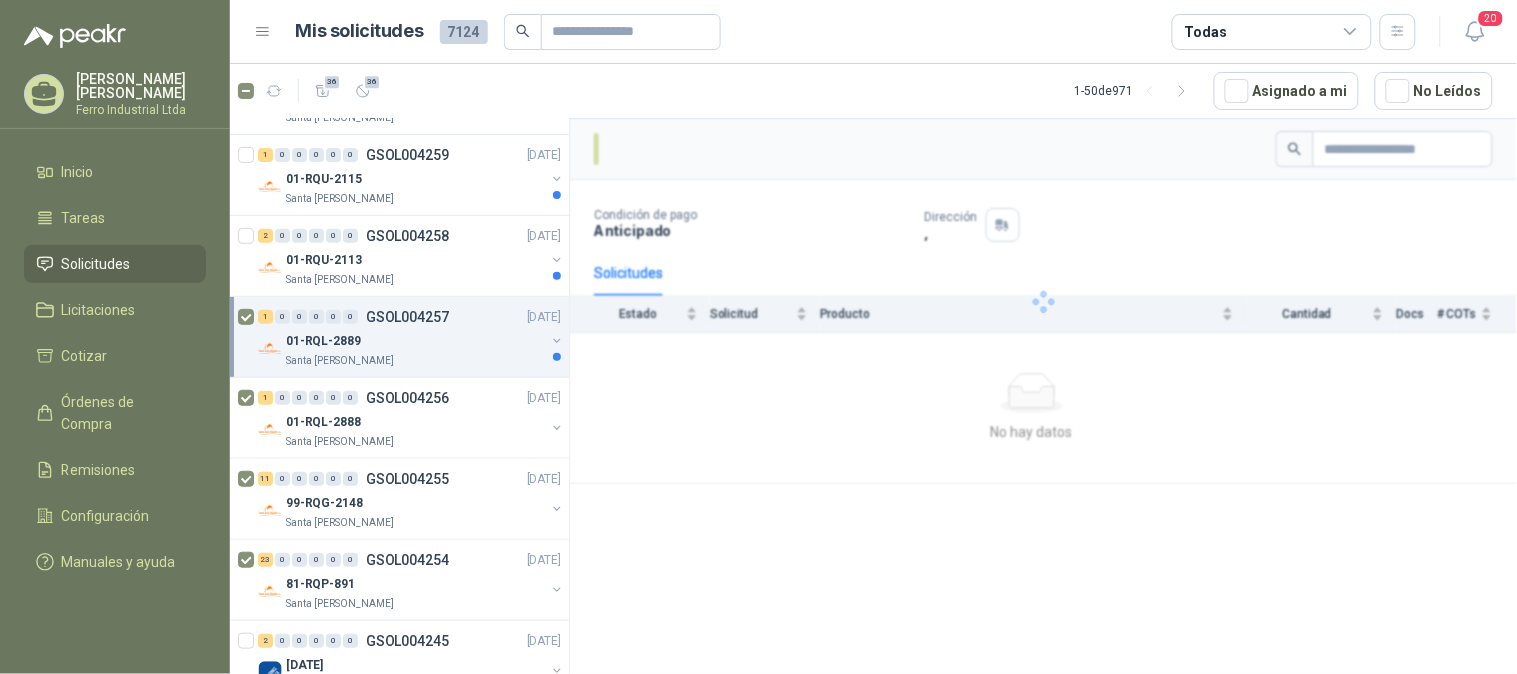 click on "01-RQL-2889" at bounding box center [415, 341] 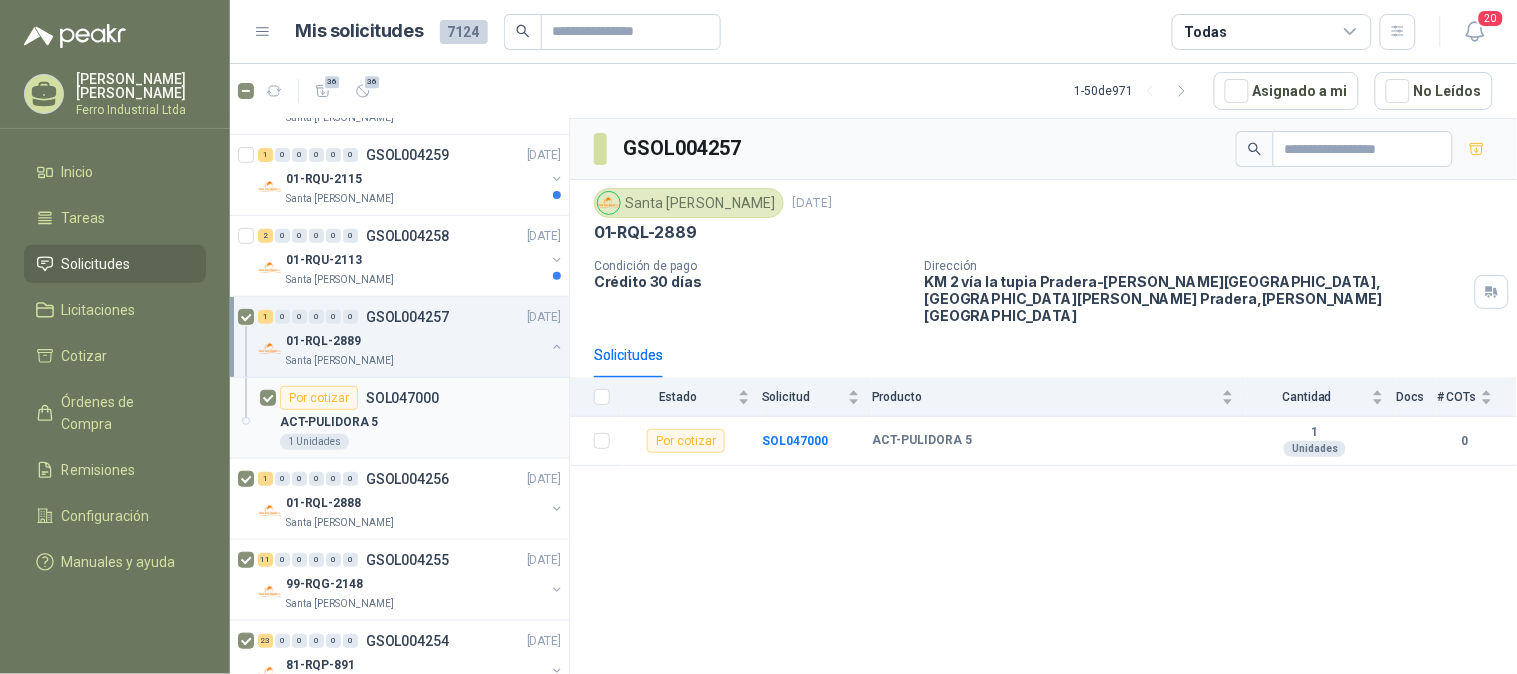 click on "ACT-PULIDORA 5" at bounding box center (420, 422) 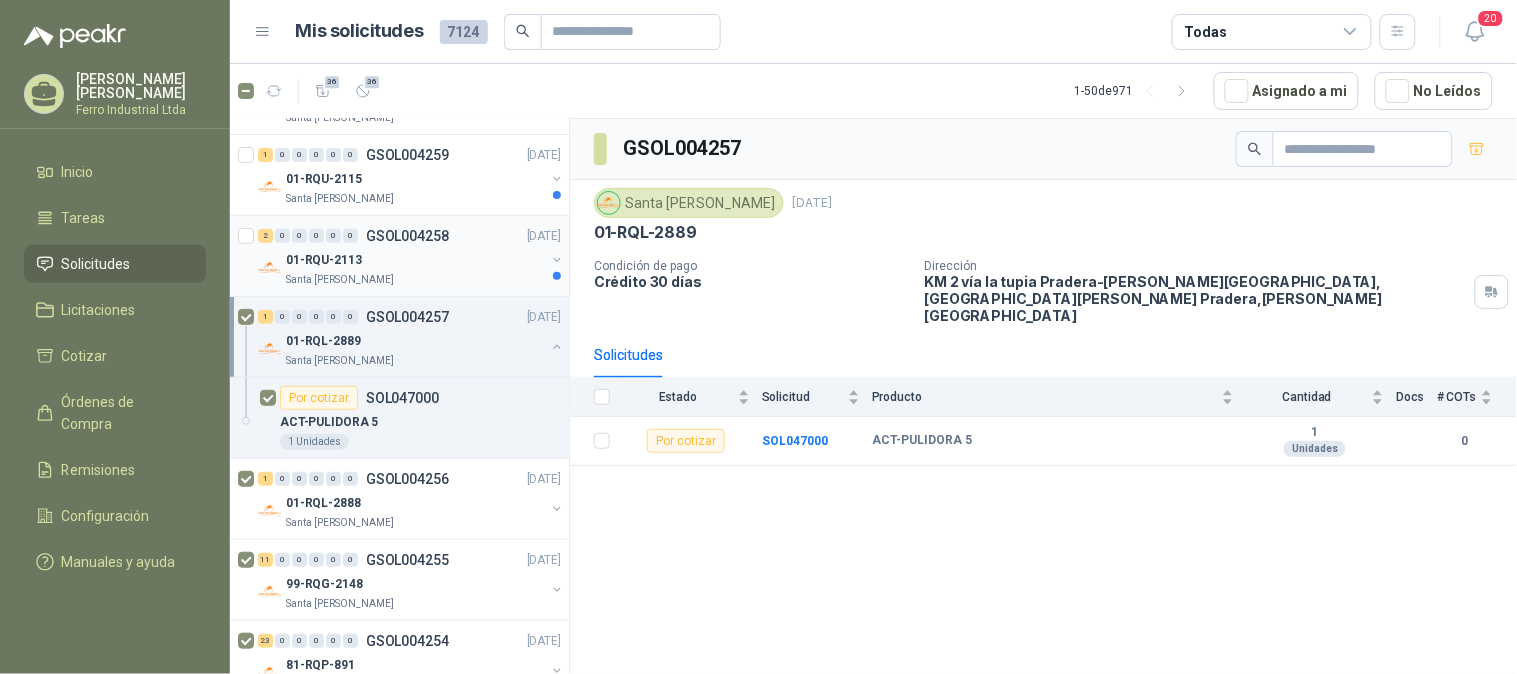 click on "01-RQU-2113" at bounding box center (415, 260) 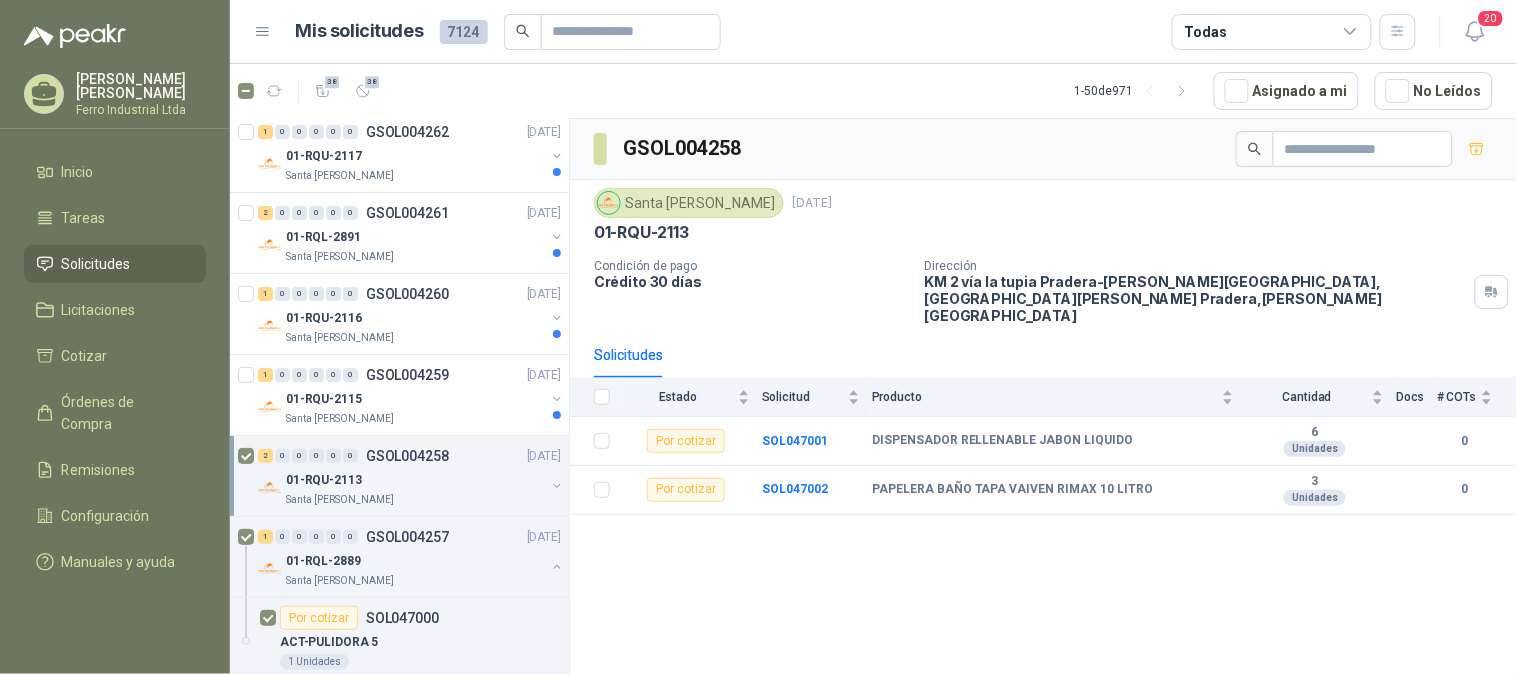 scroll, scrollTop: 1888, scrollLeft: 0, axis: vertical 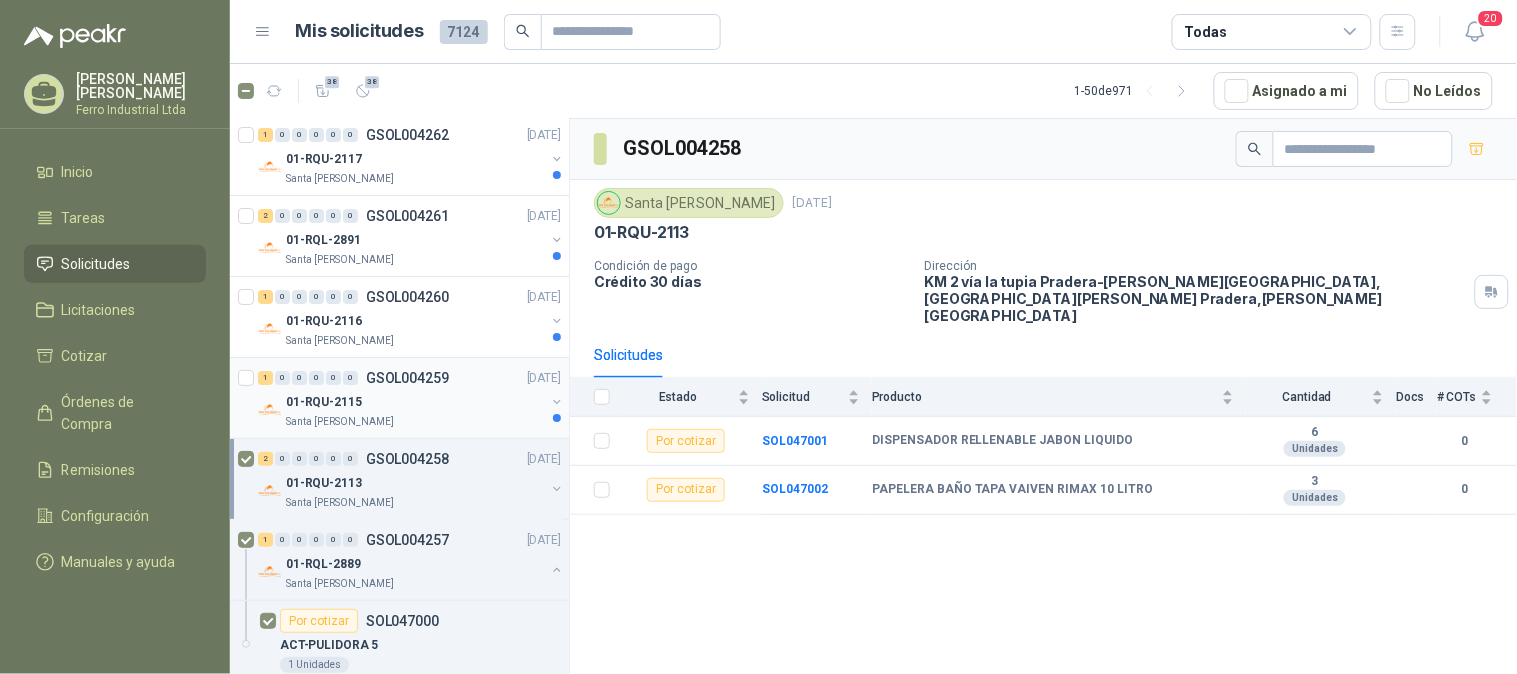click on "01-RQU-2115" at bounding box center (415, 402) 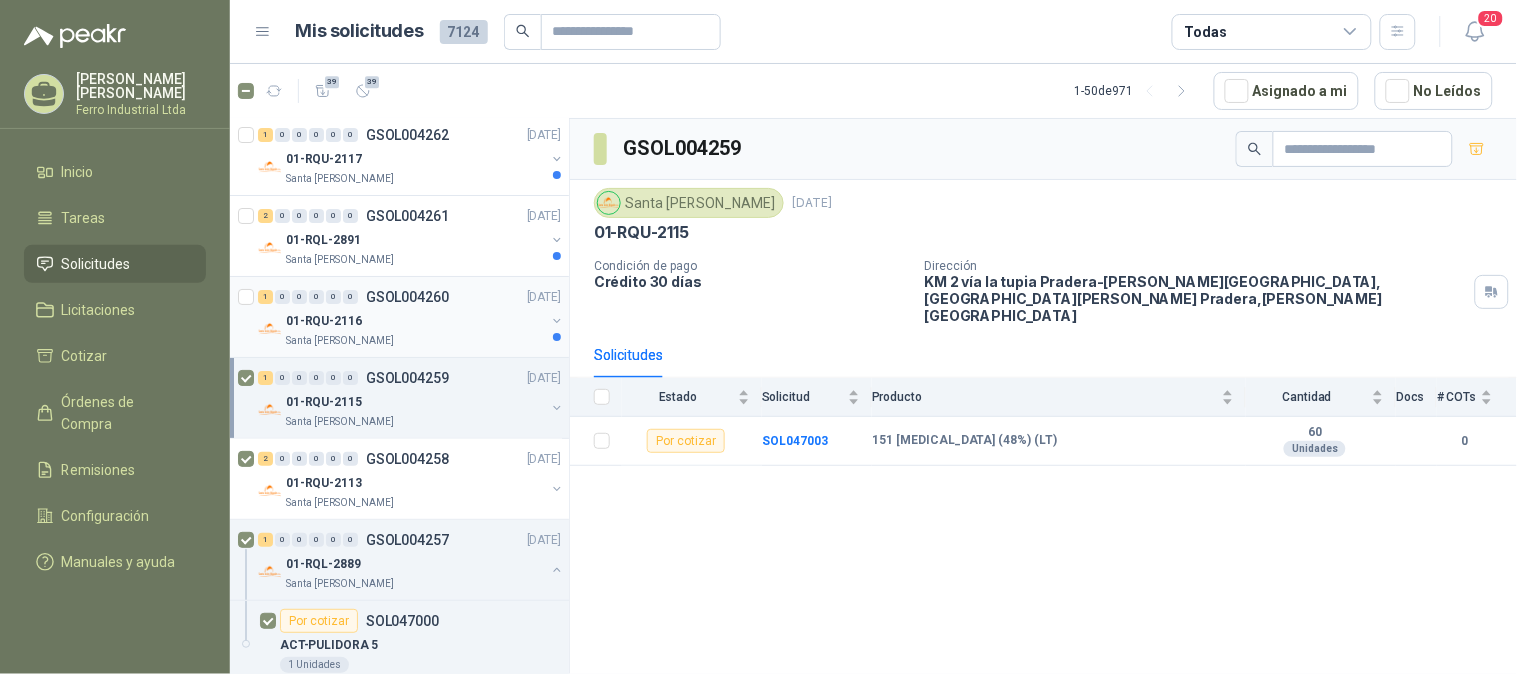 click on "01-RQU-2116" at bounding box center [415, 321] 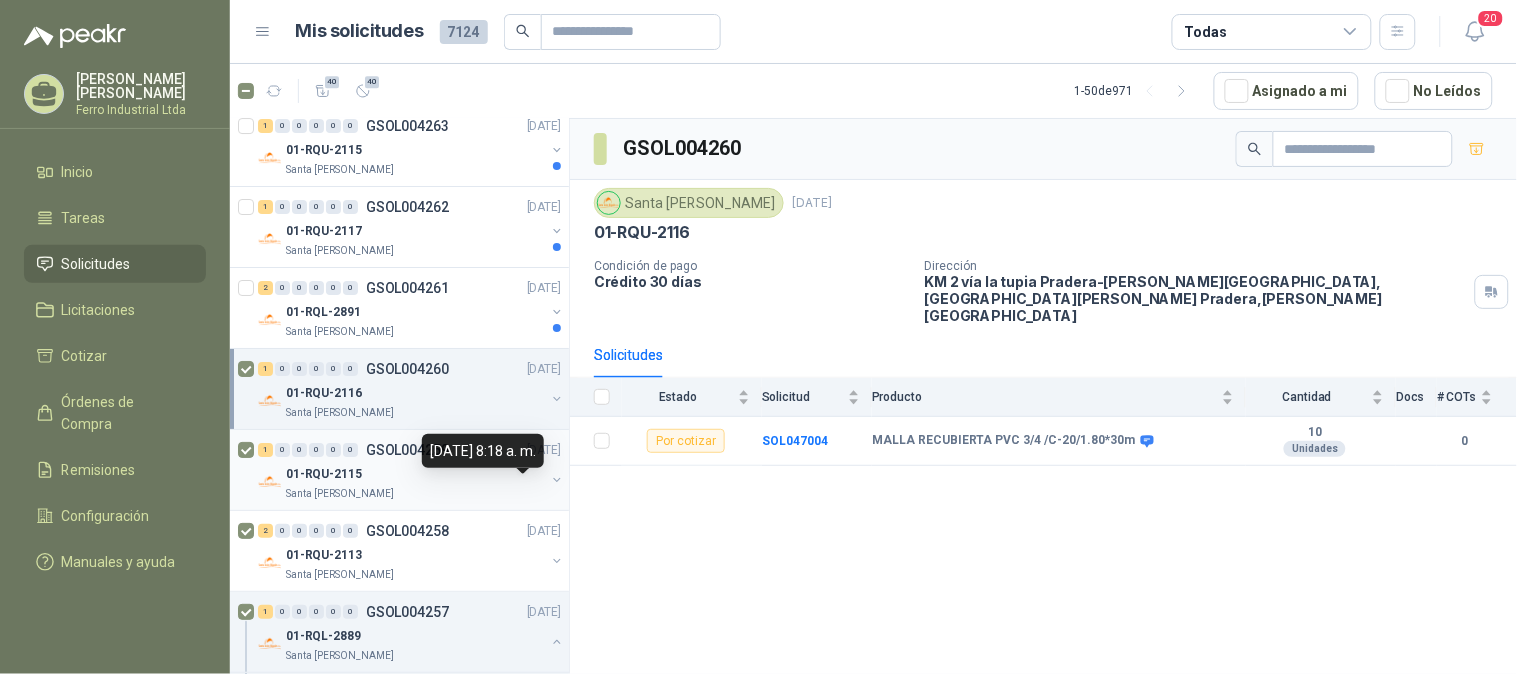 scroll, scrollTop: 1777, scrollLeft: 0, axis: vertical 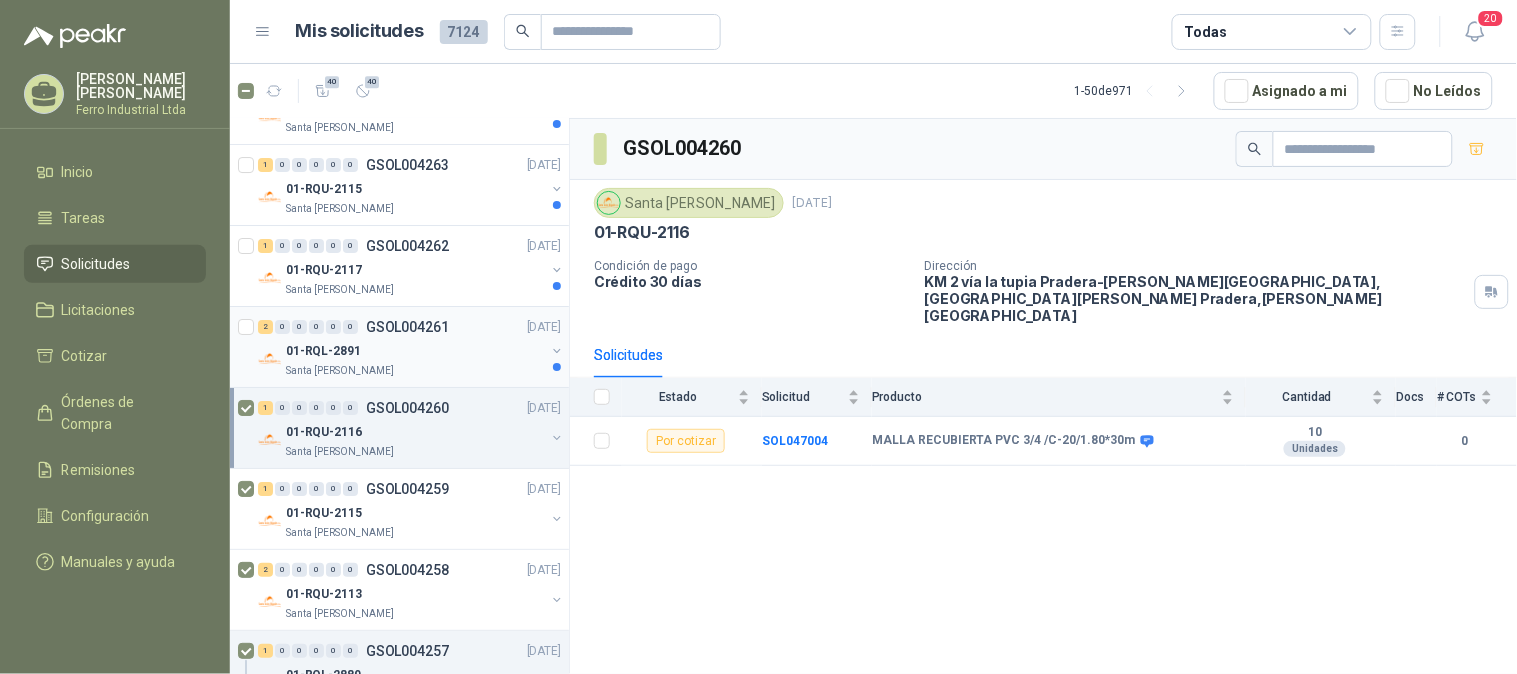 click on "Santa [PERSON_NAME]" at bounding box center [415, 371] 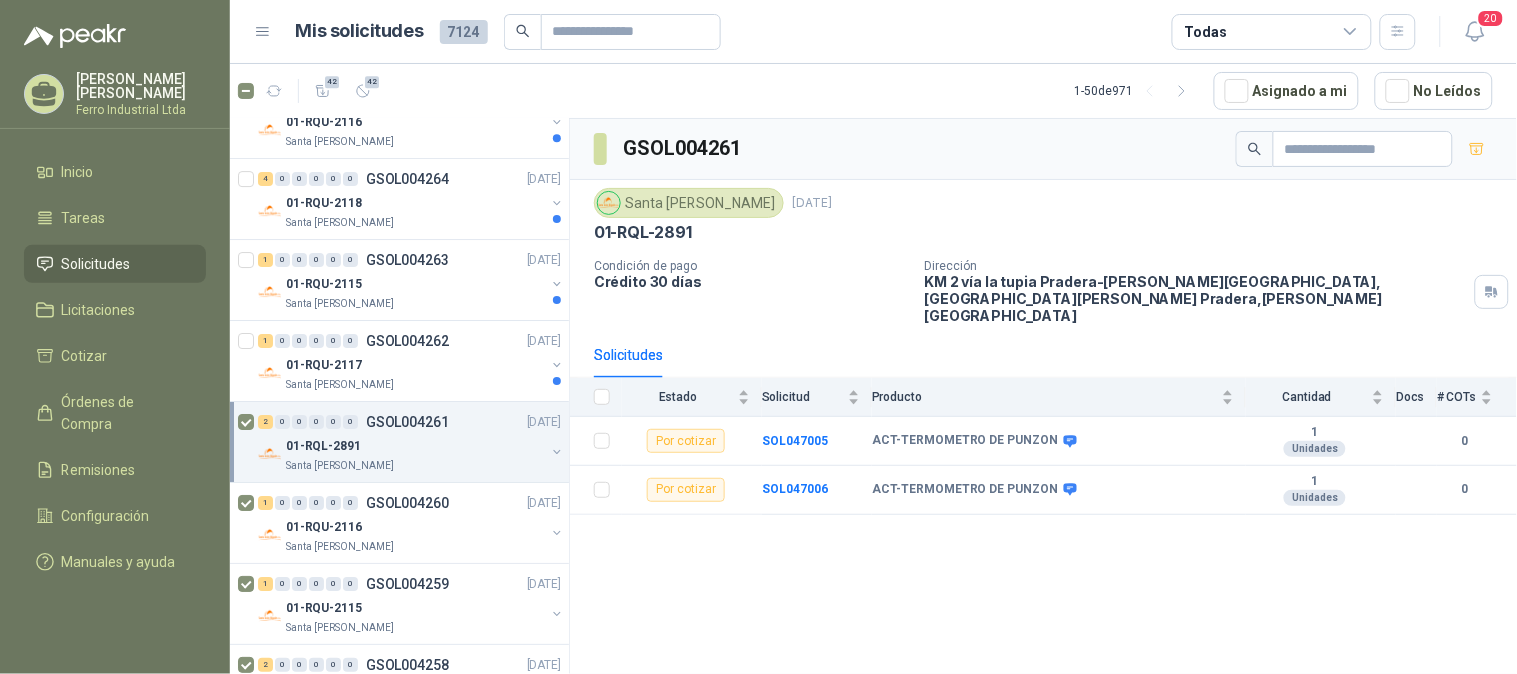 scroll, scrollTop: 1666, scrollLeft: 0, axis: vertical 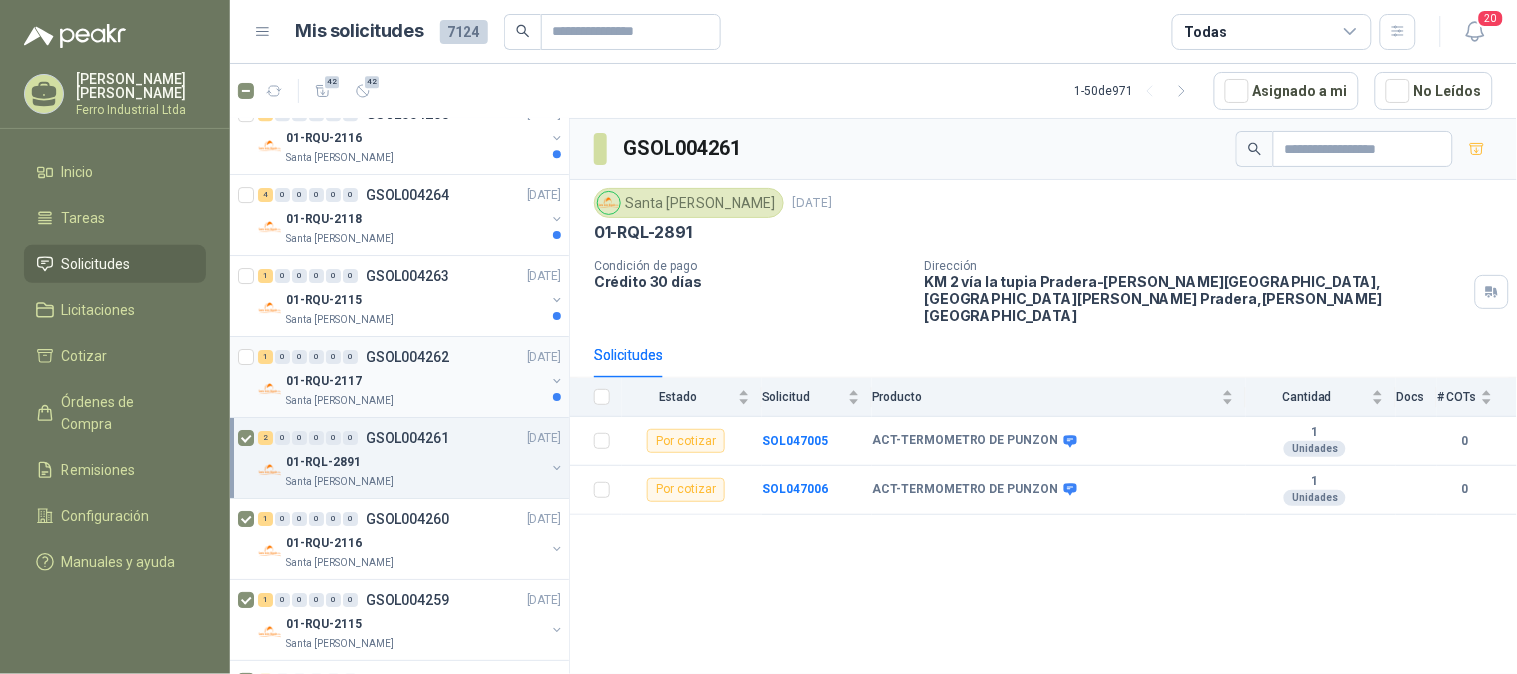 click on "01-RQU-2117" at bounding box center (415, 381) 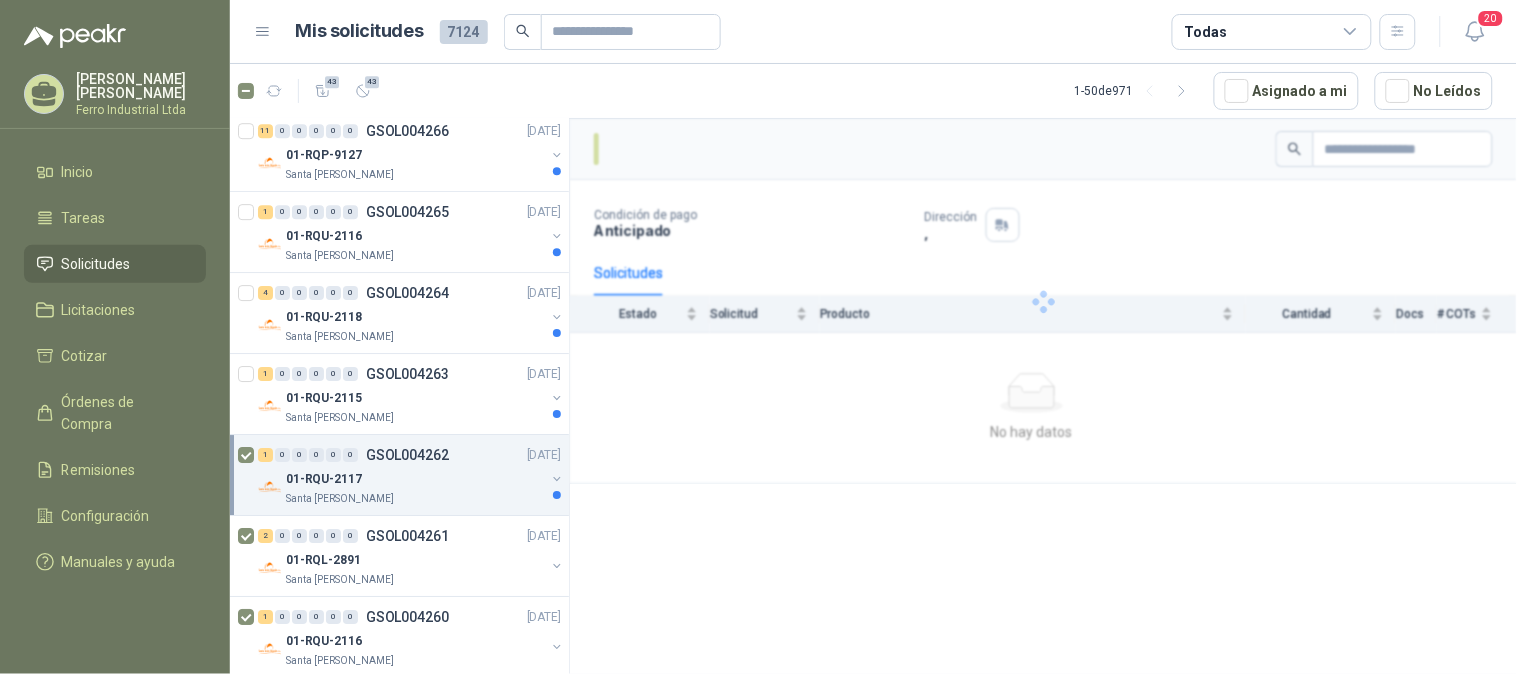scroll, scrollTop: 1555, scrollLeft: 0, axis: vertical 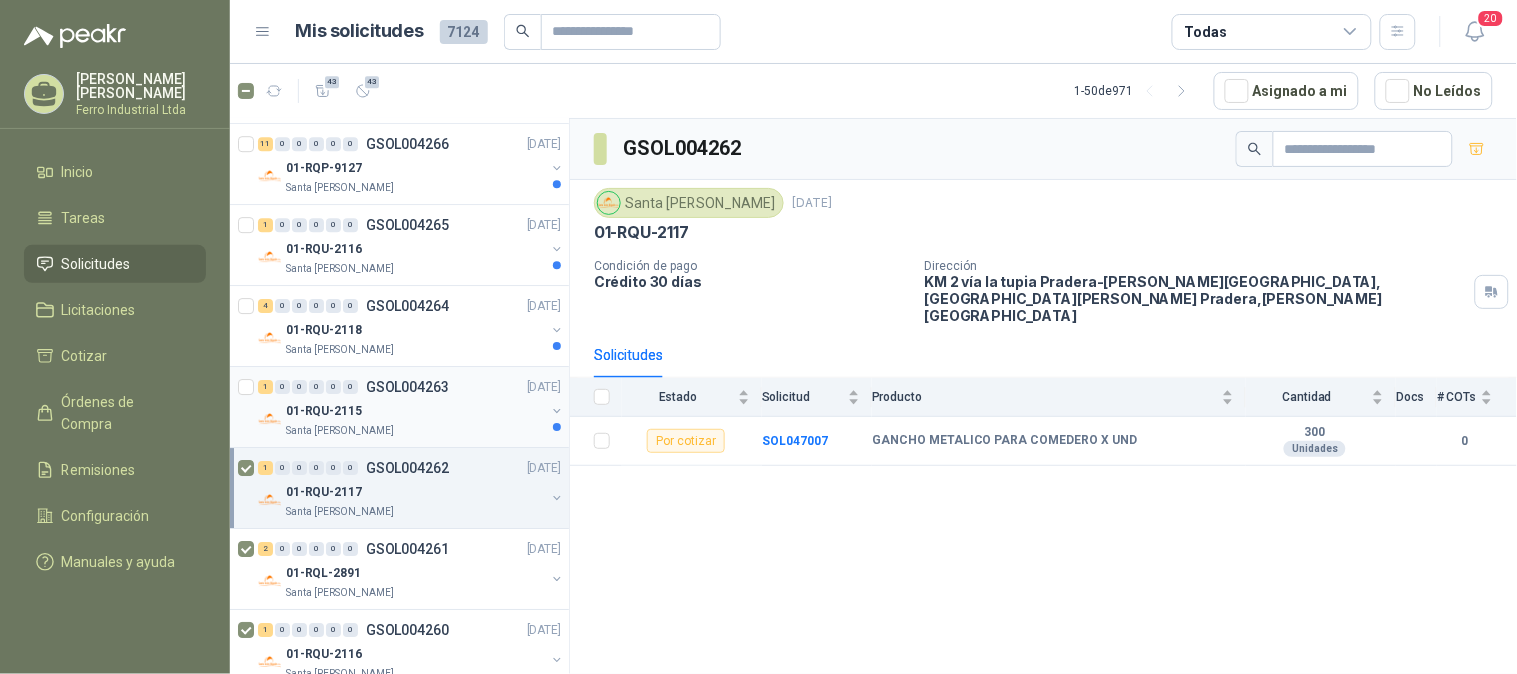 click on "1   0   0   0   0   0   GSOL004263 [DATE]" at bounding box center (411, 387) 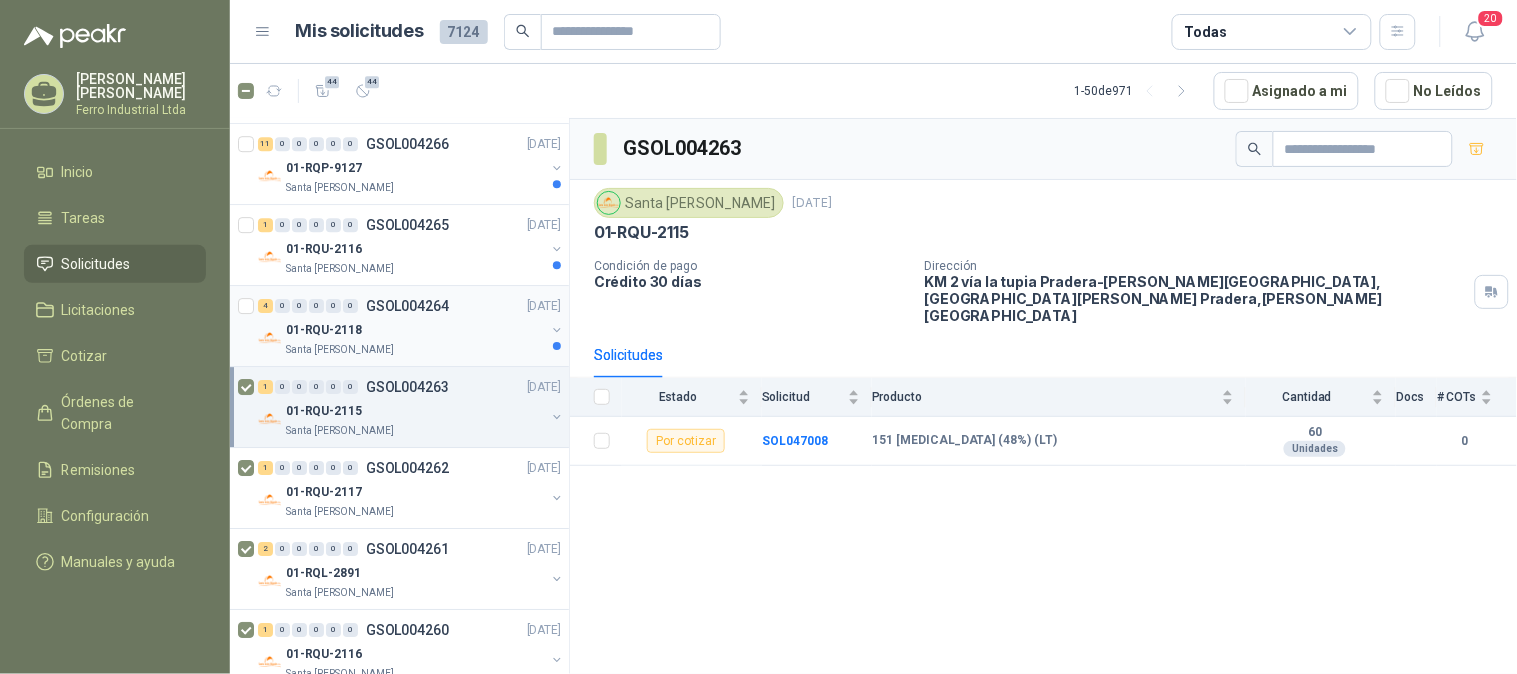 click on "Santa [PERSON_NAME]" at bounding box center (340, 350) 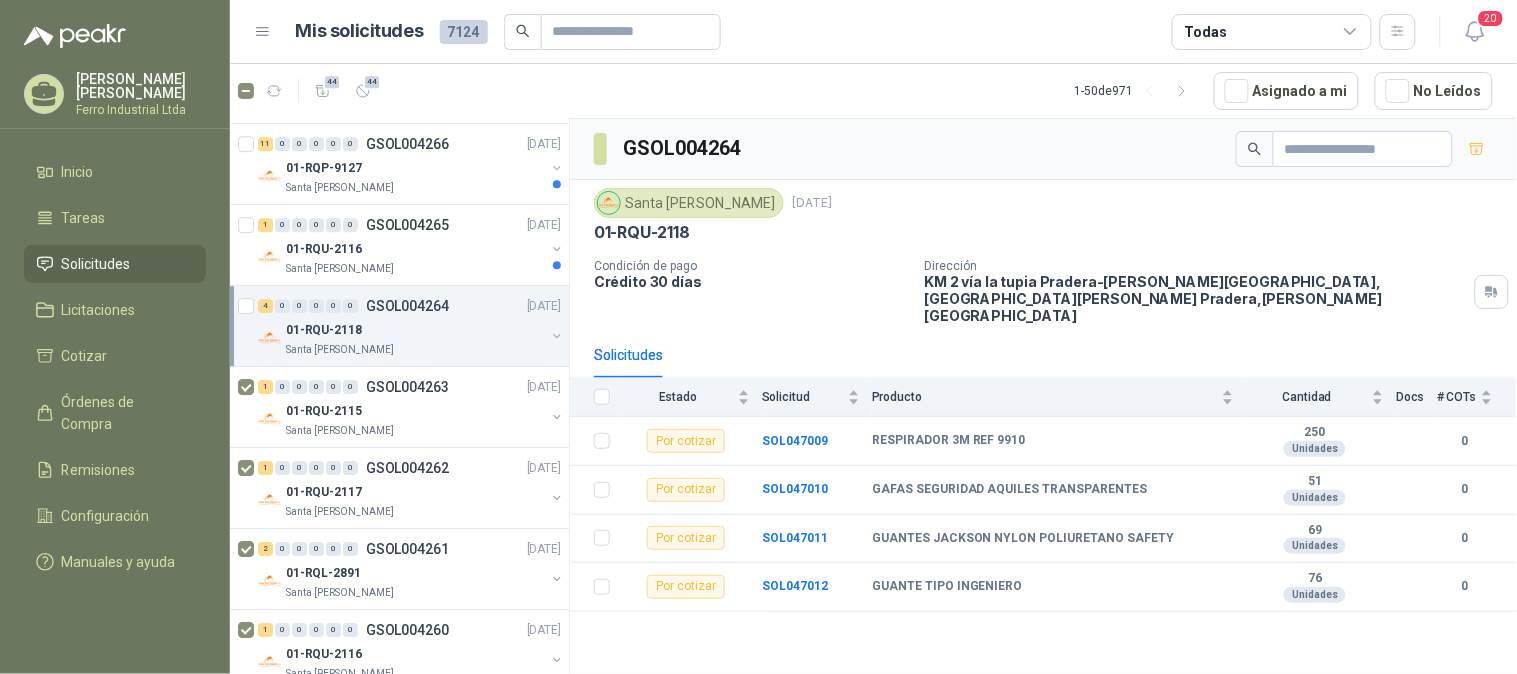 click on "4   0   0   0   0   0   GSOL004264 [DATE]   01-RQU-2118 [GEOGRAPHIC_DATA][PERSON_NAME]" at bounding box center [399, 326] 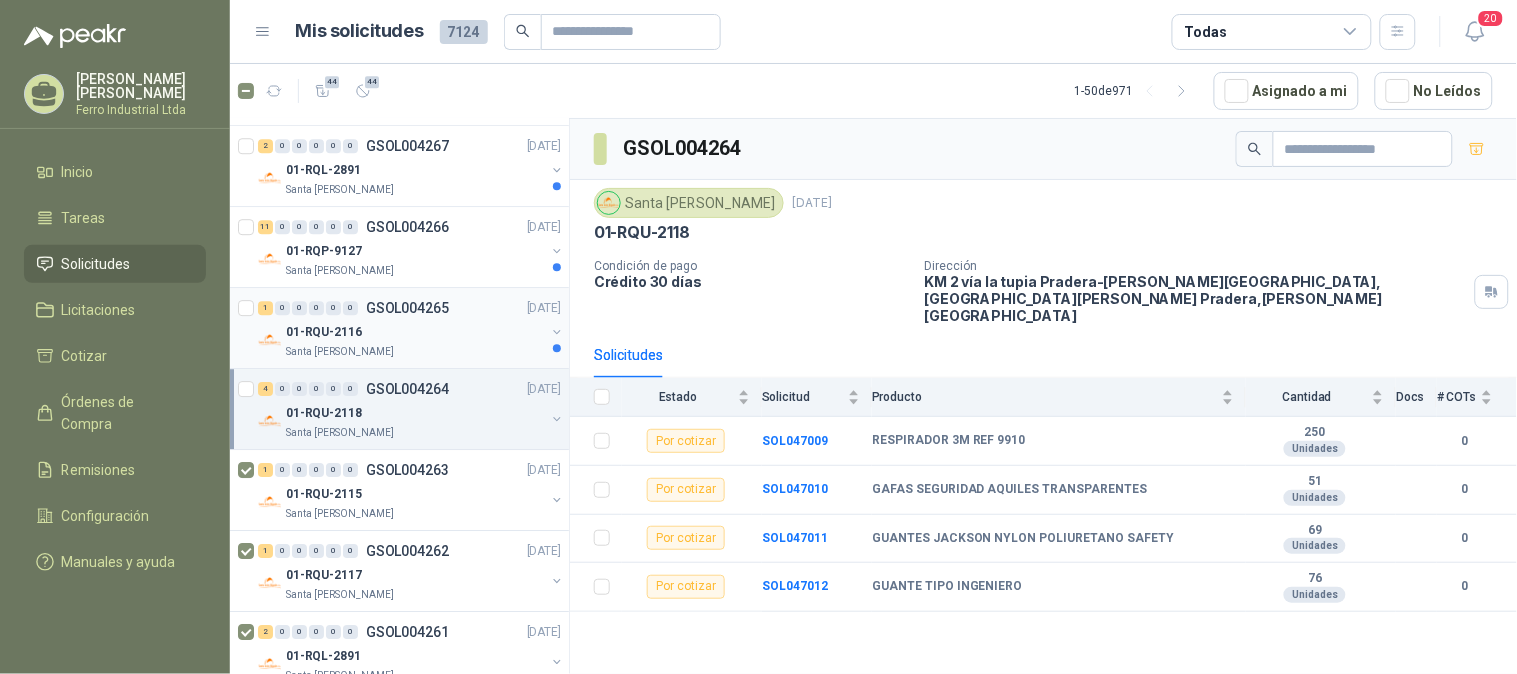 scroll, scrollTop: 1444, scrollLeft: 0, axis: vertical 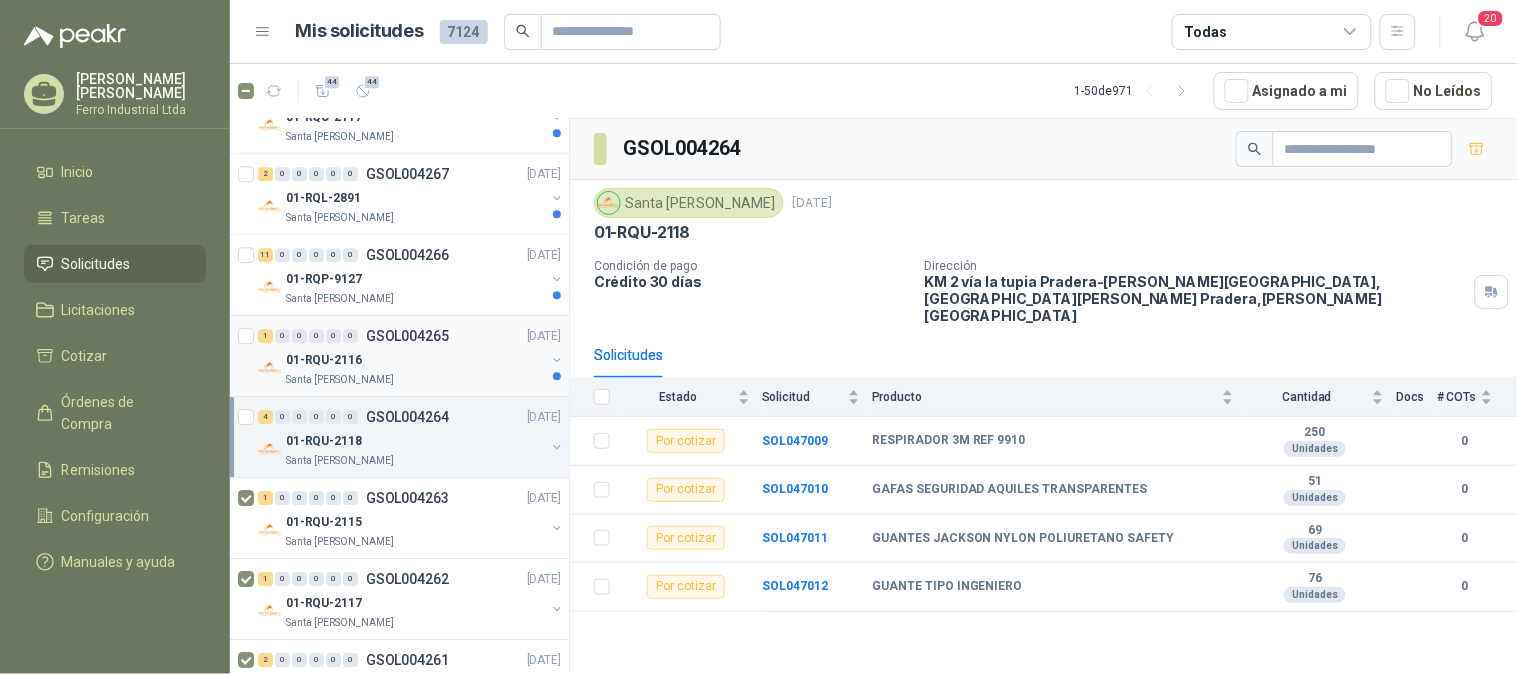 click on "0" at bounding box center (333, 336) 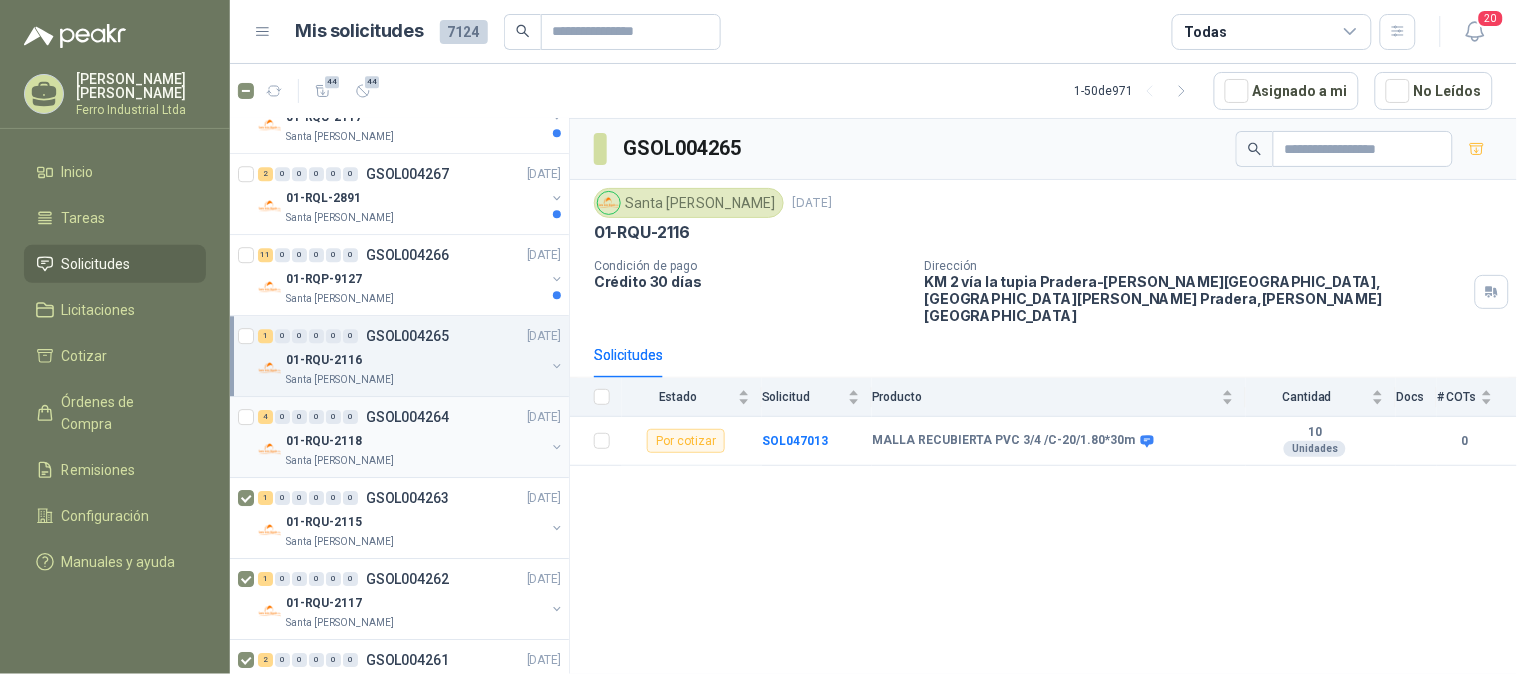 click on "4   0   0   0   0   0   GSOL004264 [DATE]   01-RQU-2118 [GEOGRAPHIC_DATA][PERSON_NAME]" at bounding box center [399, 437] 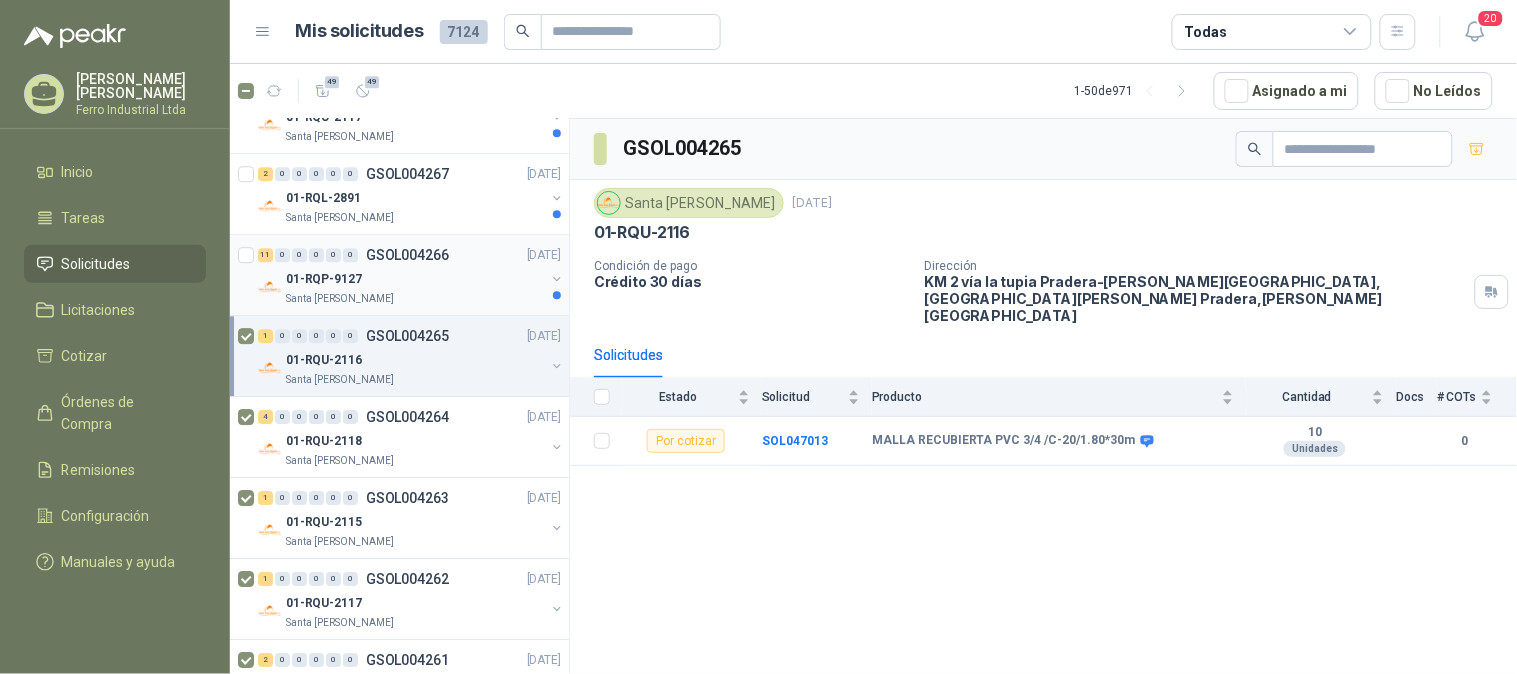 click on "01-RQP-9127" at bounding box center (324, 279) 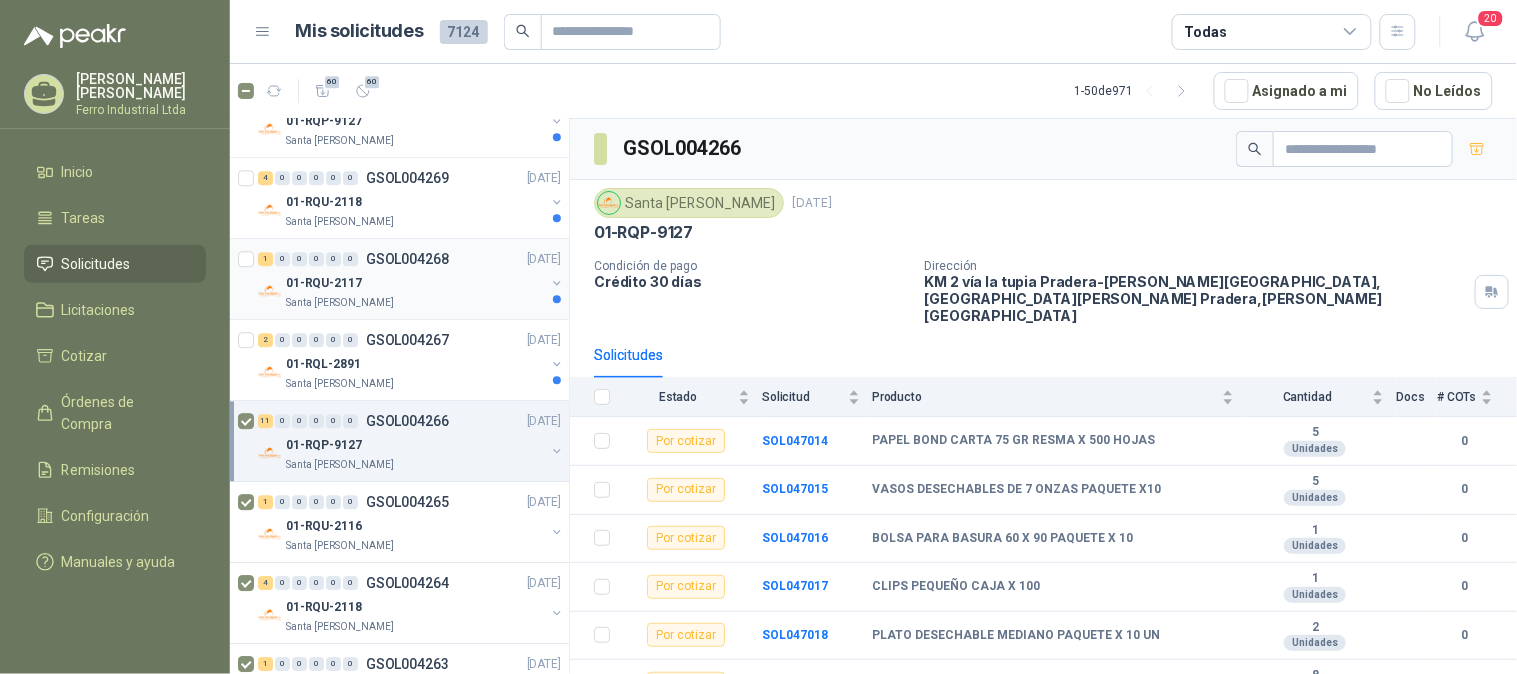 scroll, scrollTop: 1222, scrollLeft: 0, axis: vertical 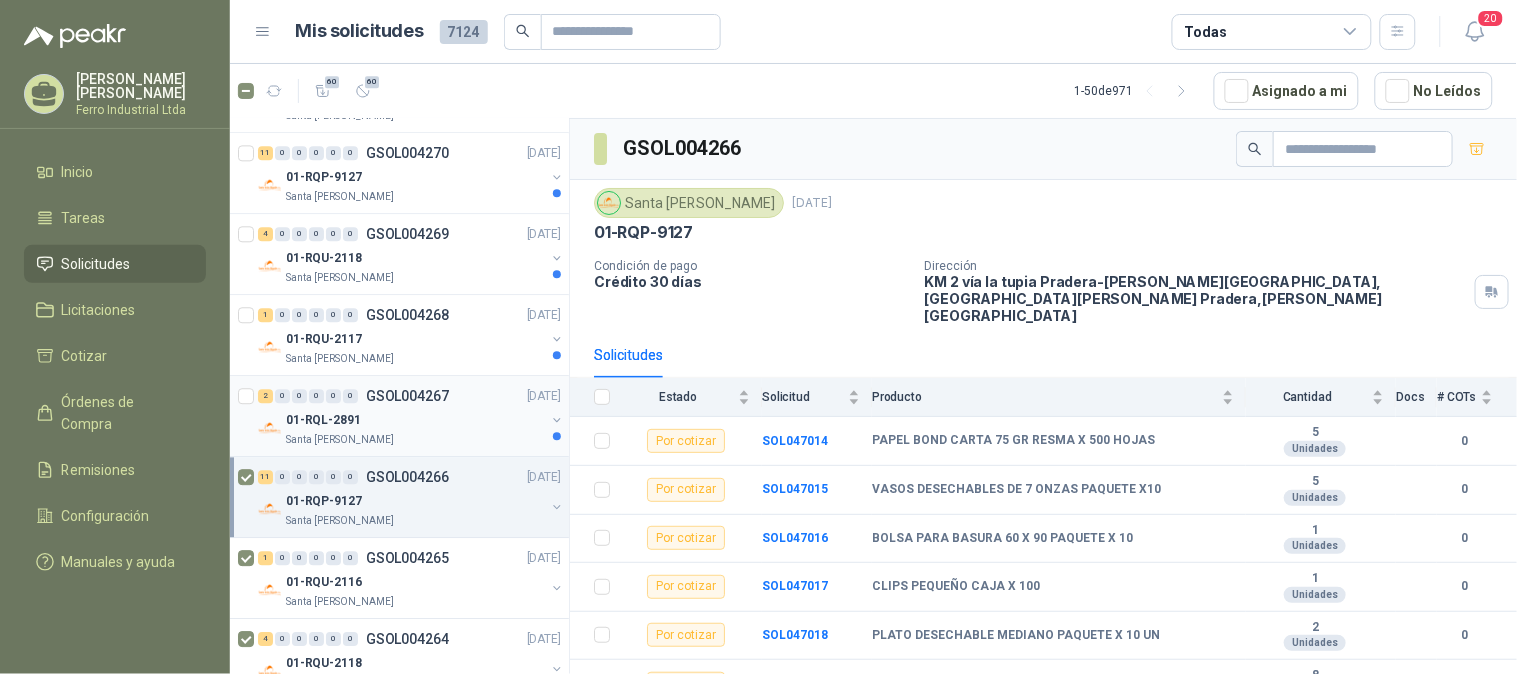 click on "GSOL004267" at bounding box center (407, 396) 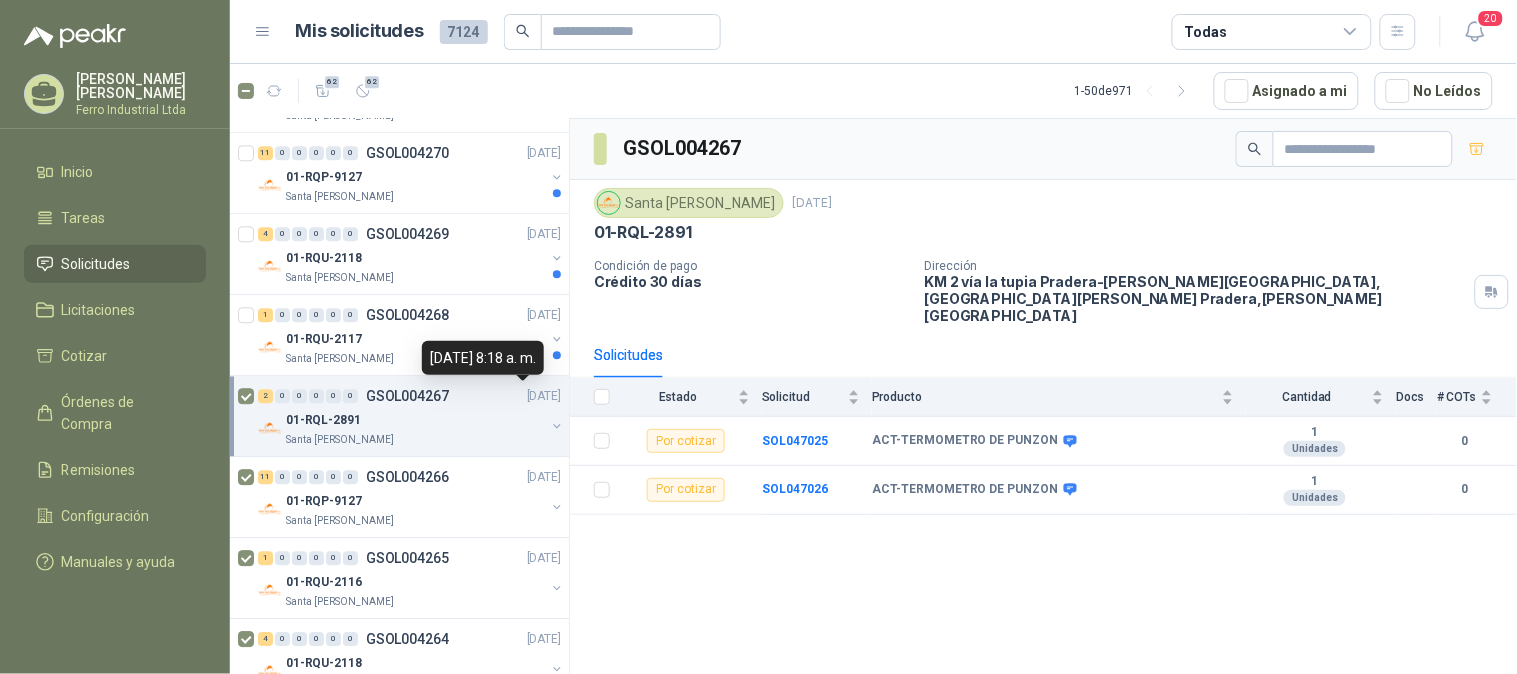 click on "[DATE] 8:18 a. m." at bounding box center [483, 358] 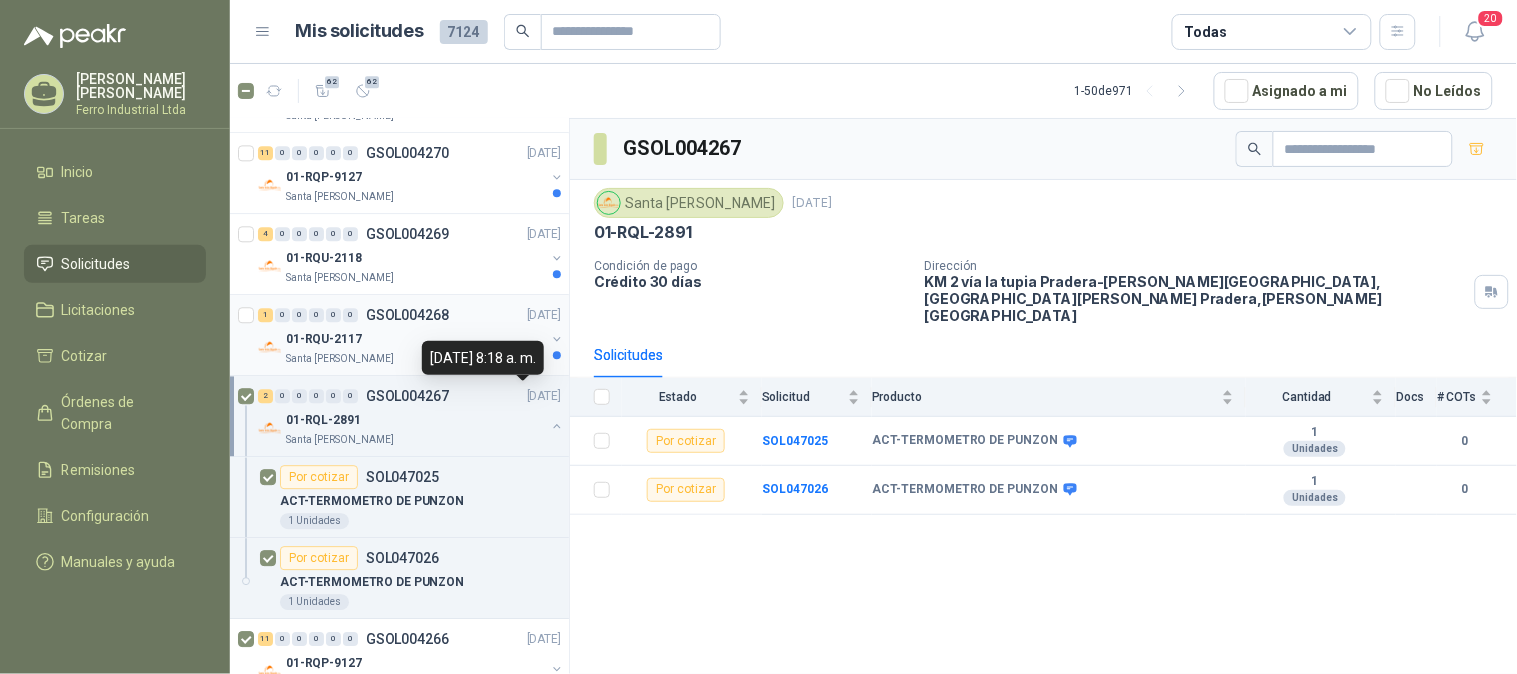click on "01-RQU-2117" at bounding box center [415, 339] 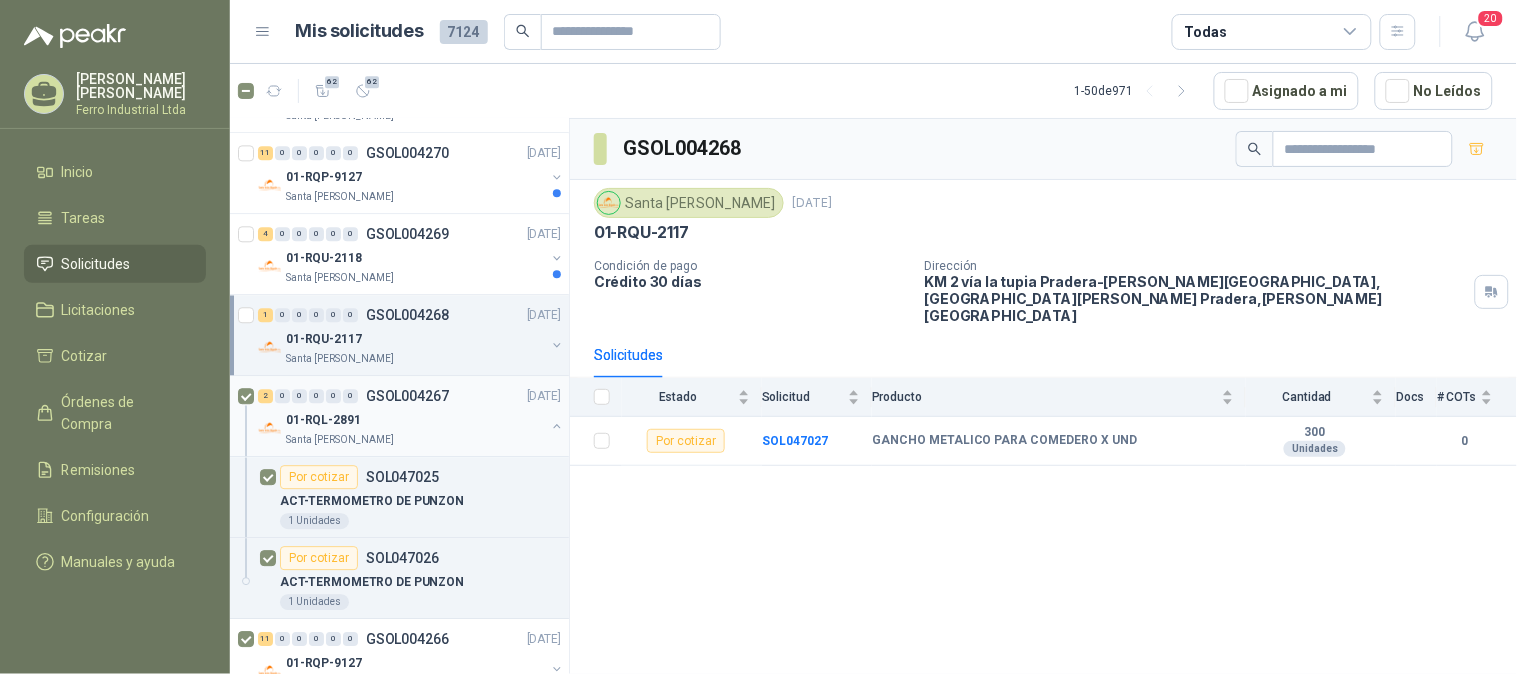 click at bounding box center (557, 426) 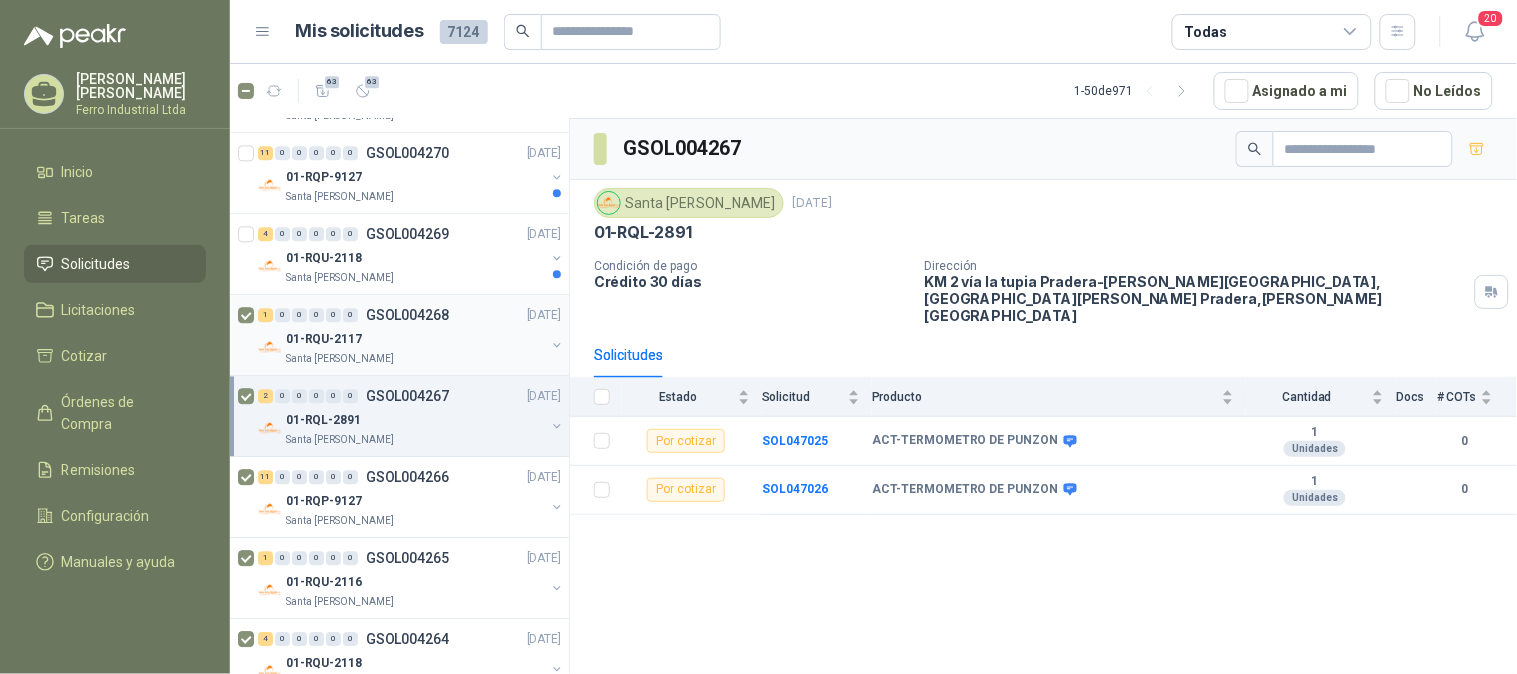 scroll, scrollTop: 1111, scrollLeft: 0, axis: vertical 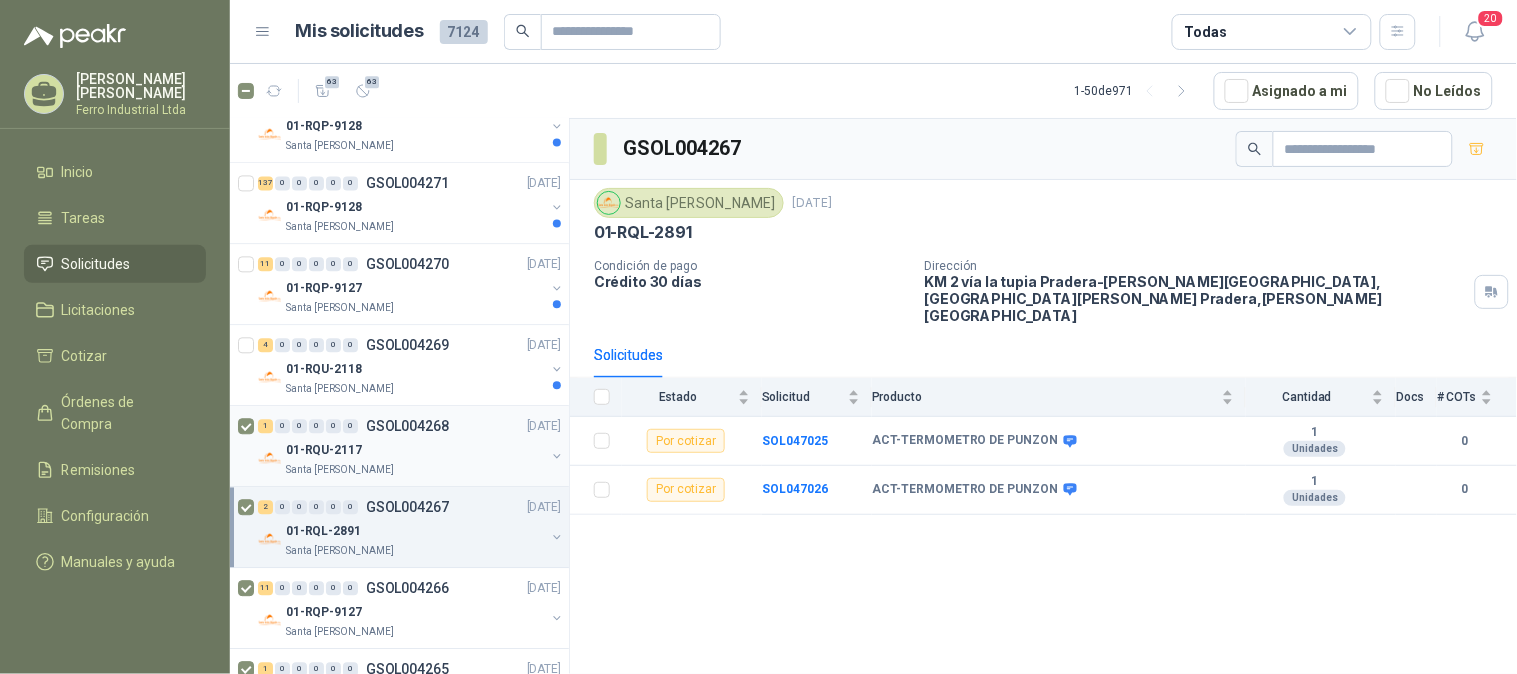 click on "4   0   0   0   0   0   GSOL004269 [DATE]" at bounding box center [411, 345] 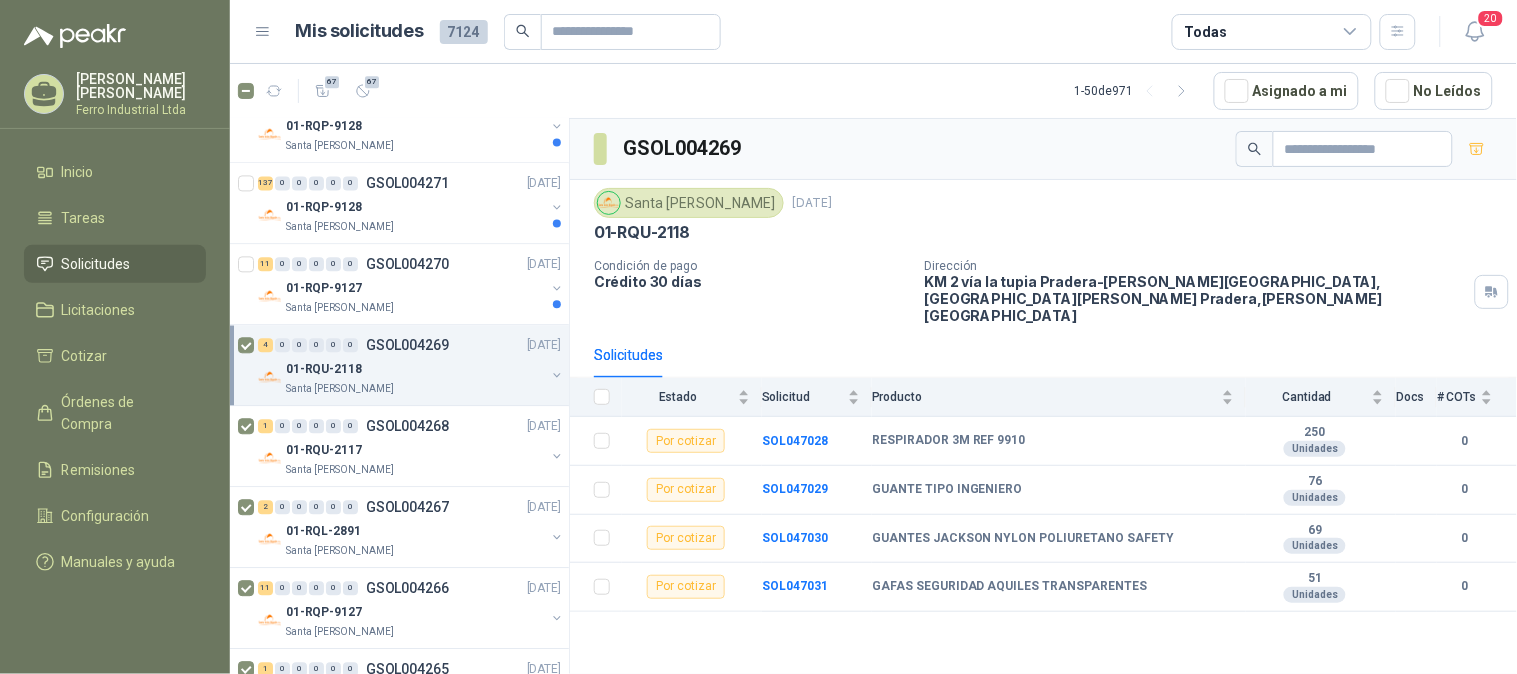 scroll, scrollTop: 1000, scrollLeft: 0, axis: vertical 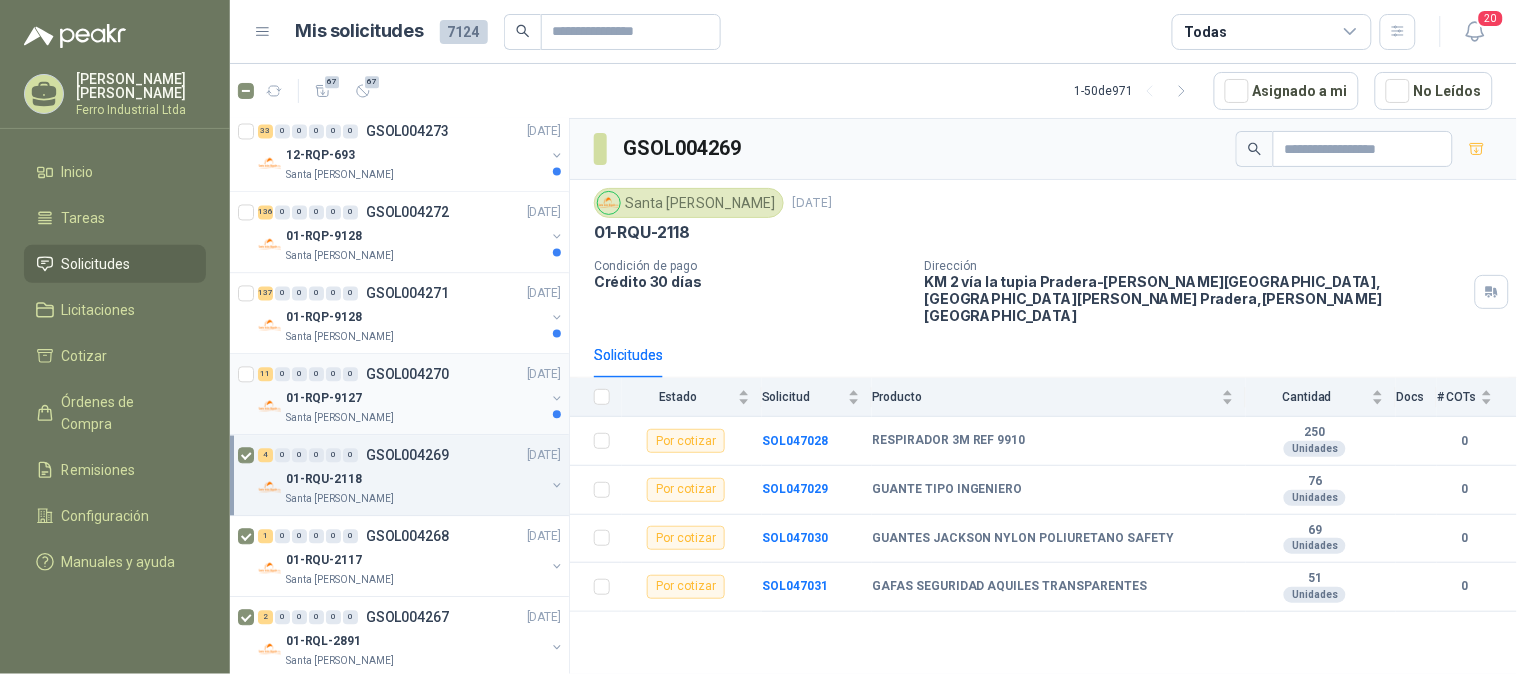 click on "11   0   0   0   0   0   GSOL004270 [DATE]" at bounding box center (411, 375) 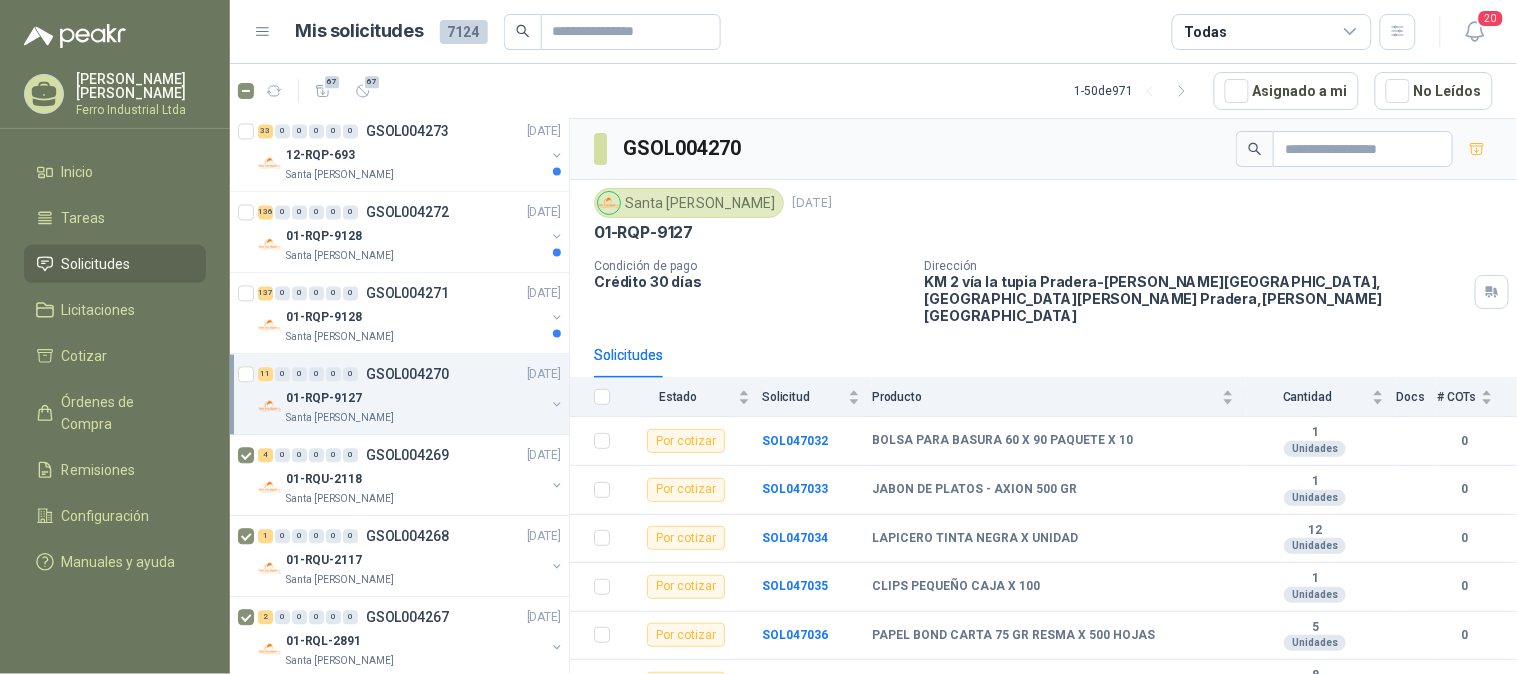 click on "11   0   0   0   0   0   GSOL004270 [DATE]   01-RQP-9127 [GEOGRAPHIC_DATA][PERSON_NAME]" at bounding box center [399, 395] 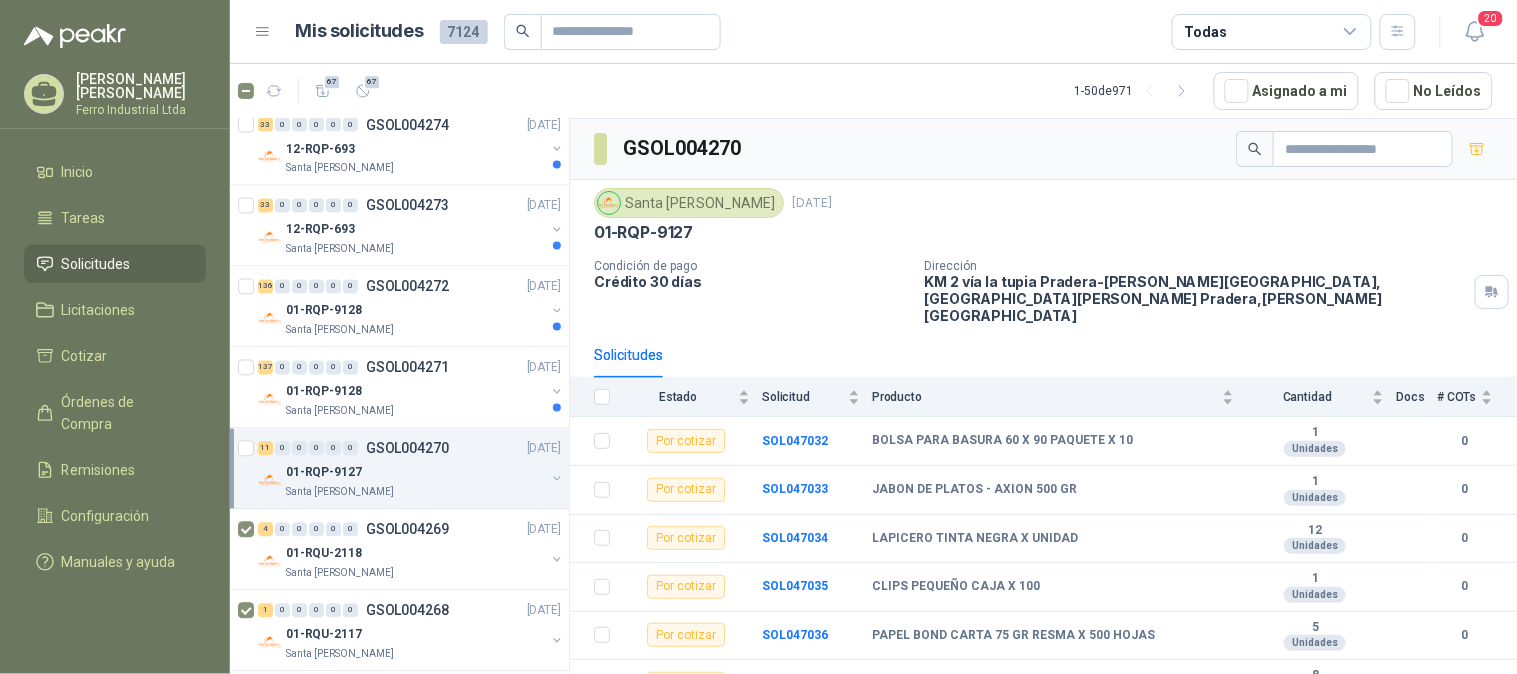 scroll, scrollTop: 888, scrollLeft: 0, axis: vertical 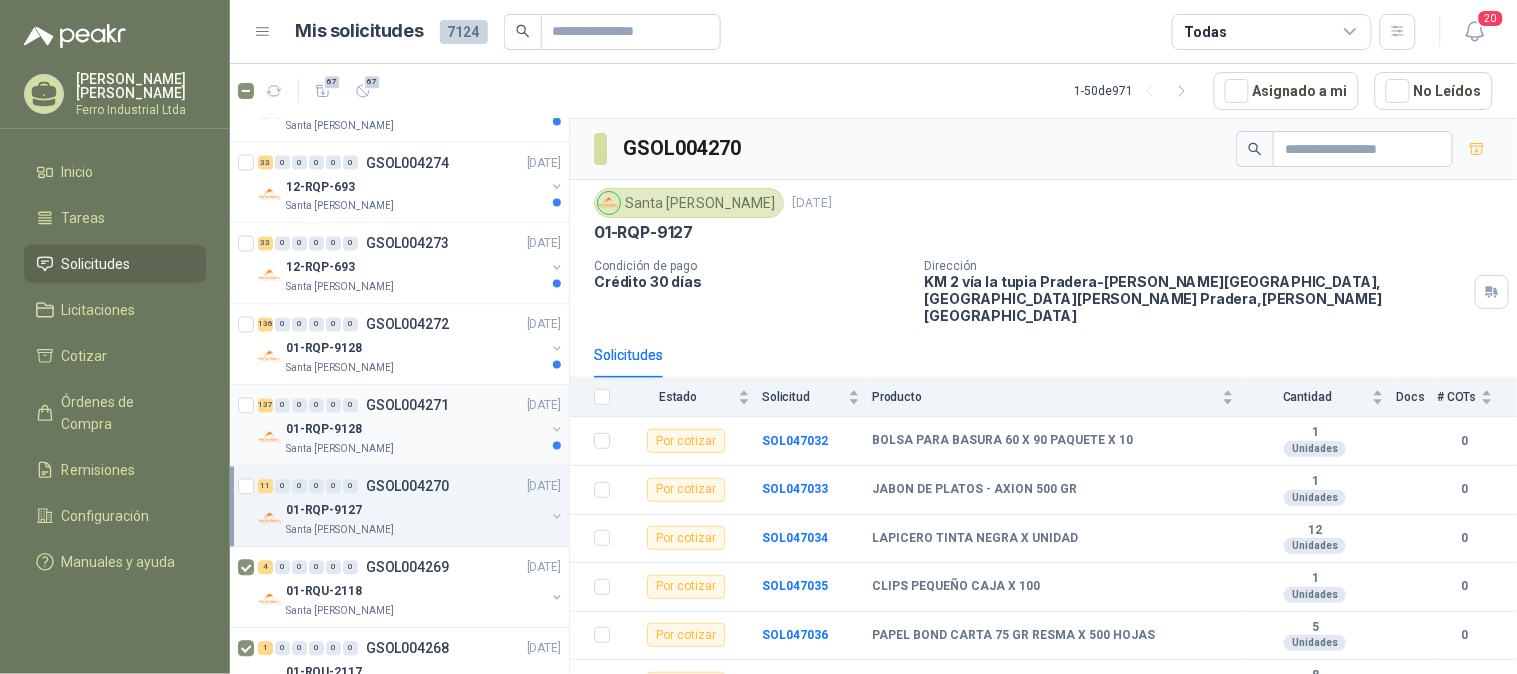 click on "GSOL004271" at bounding box center [407, 406] 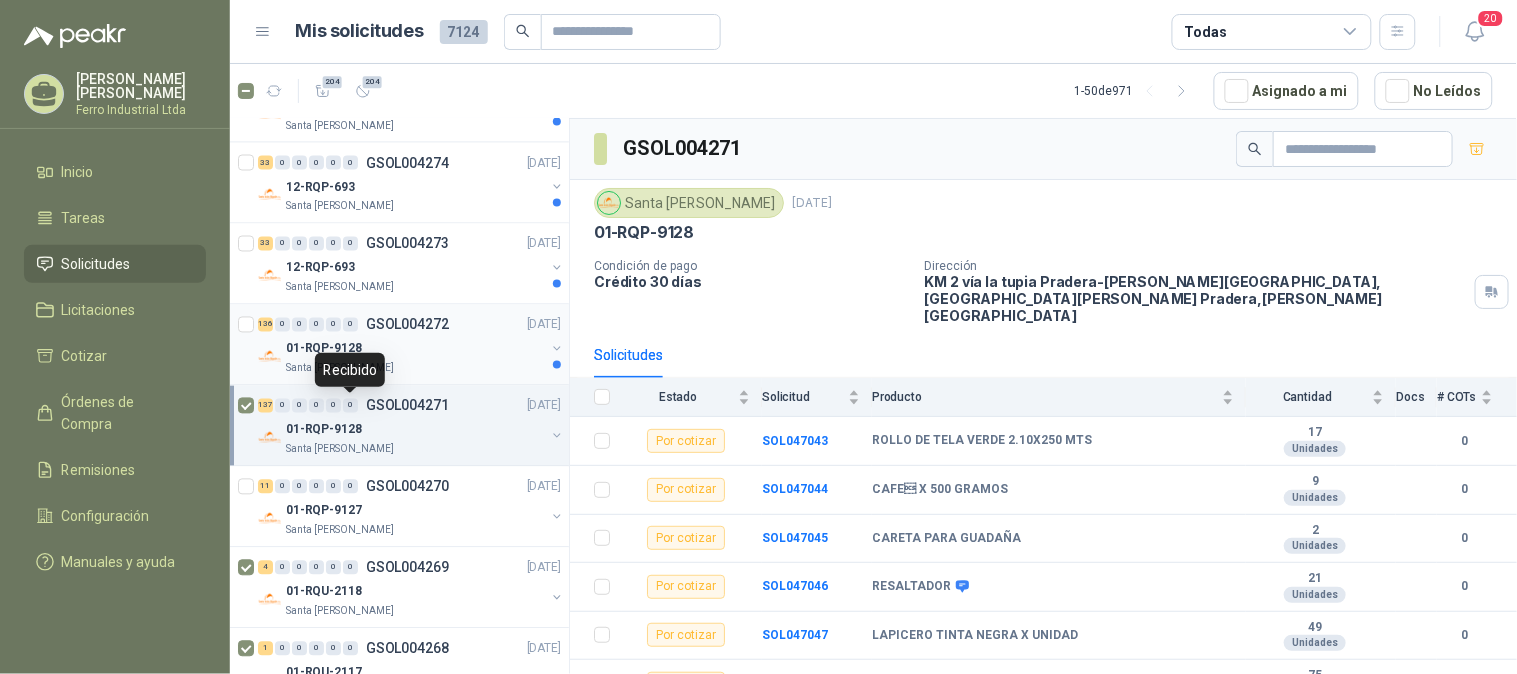 click on "01-RQP-9128" at bounding box center (415, 349) 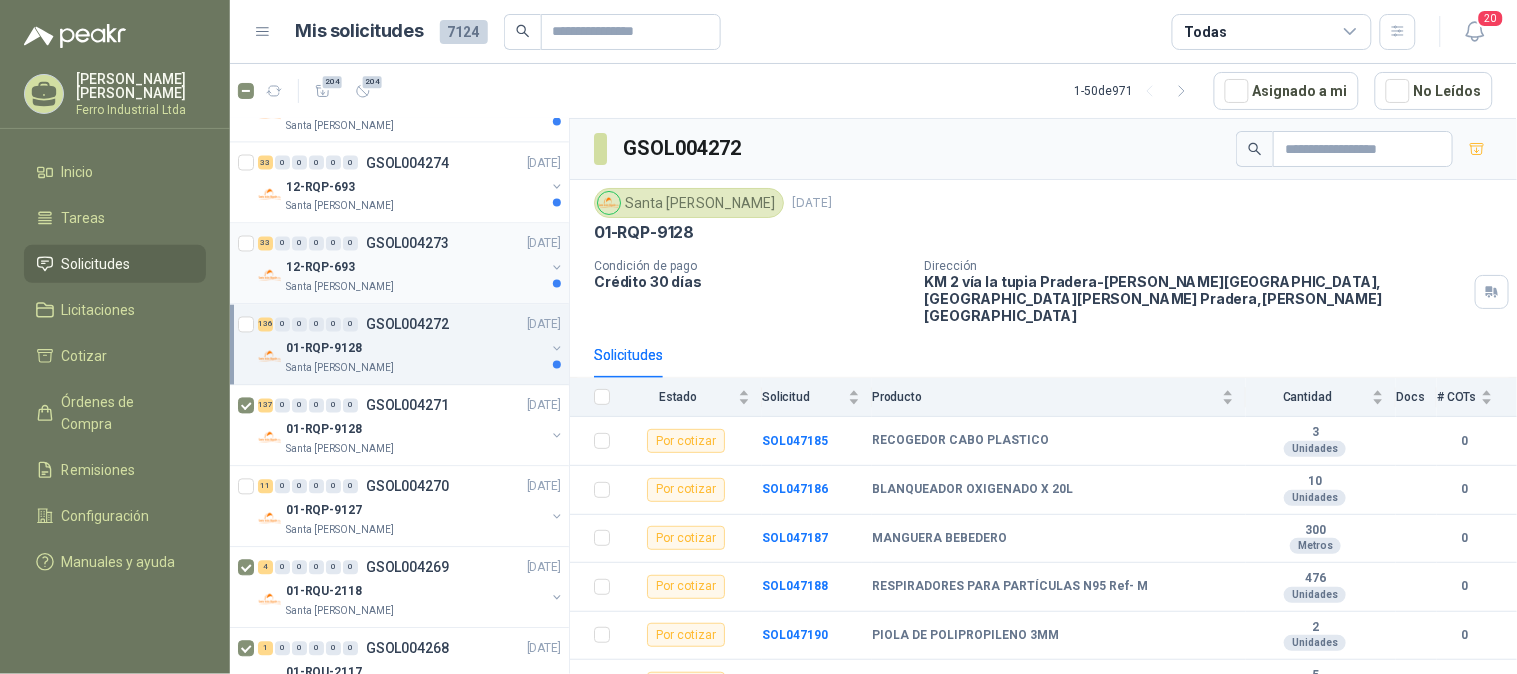 scroll, scrollTop: 777, scrollLeft: 0, axis: vertical 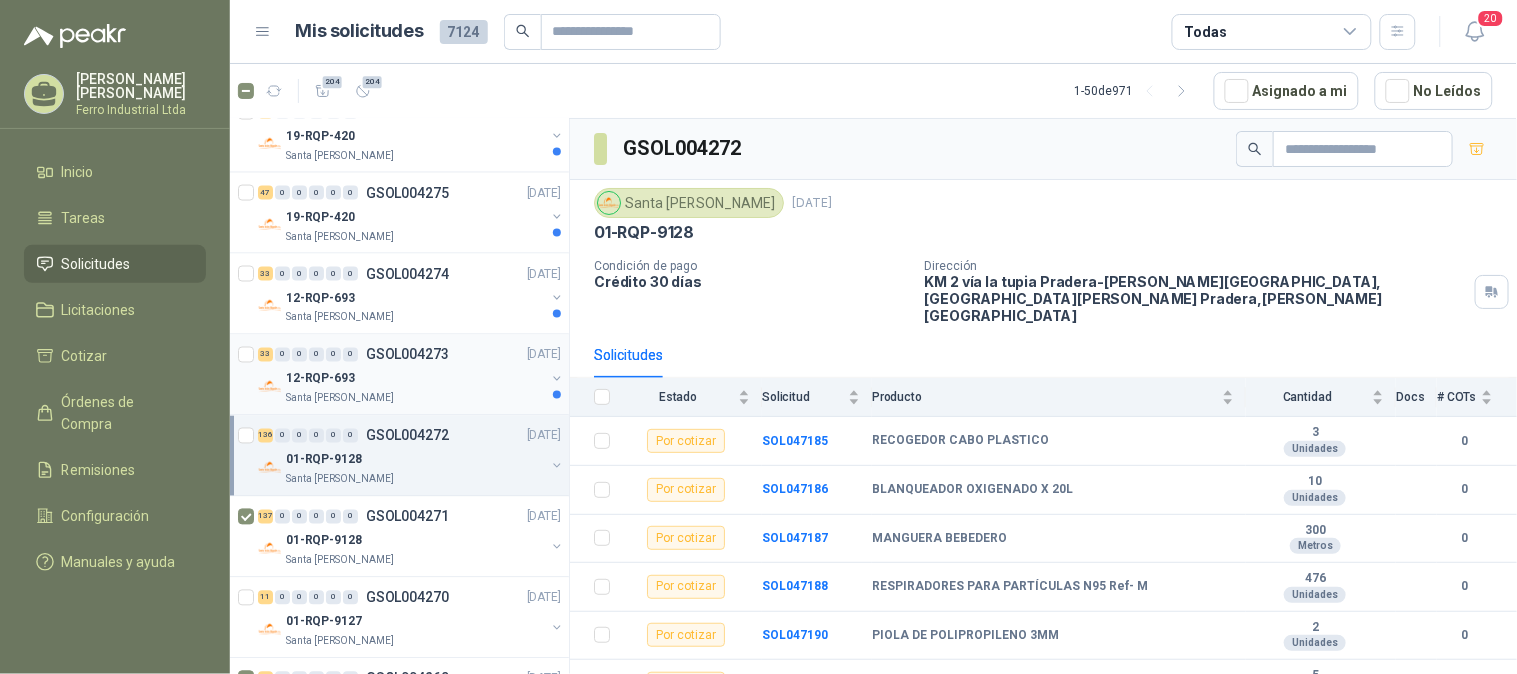 click on "12-RQP-693" at bounding box center (415, 379) 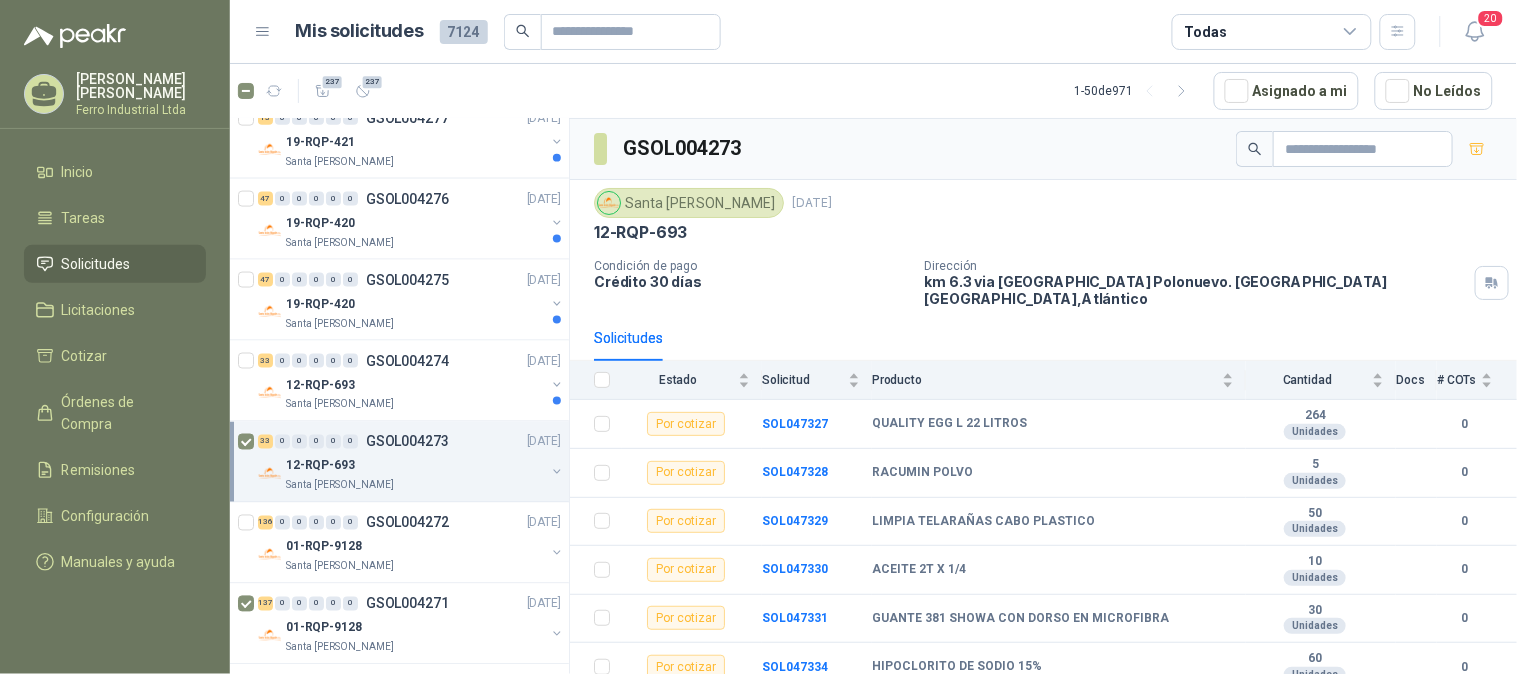 scroll, scrollTop: 666, scrollLeft: 0, axis: vertical 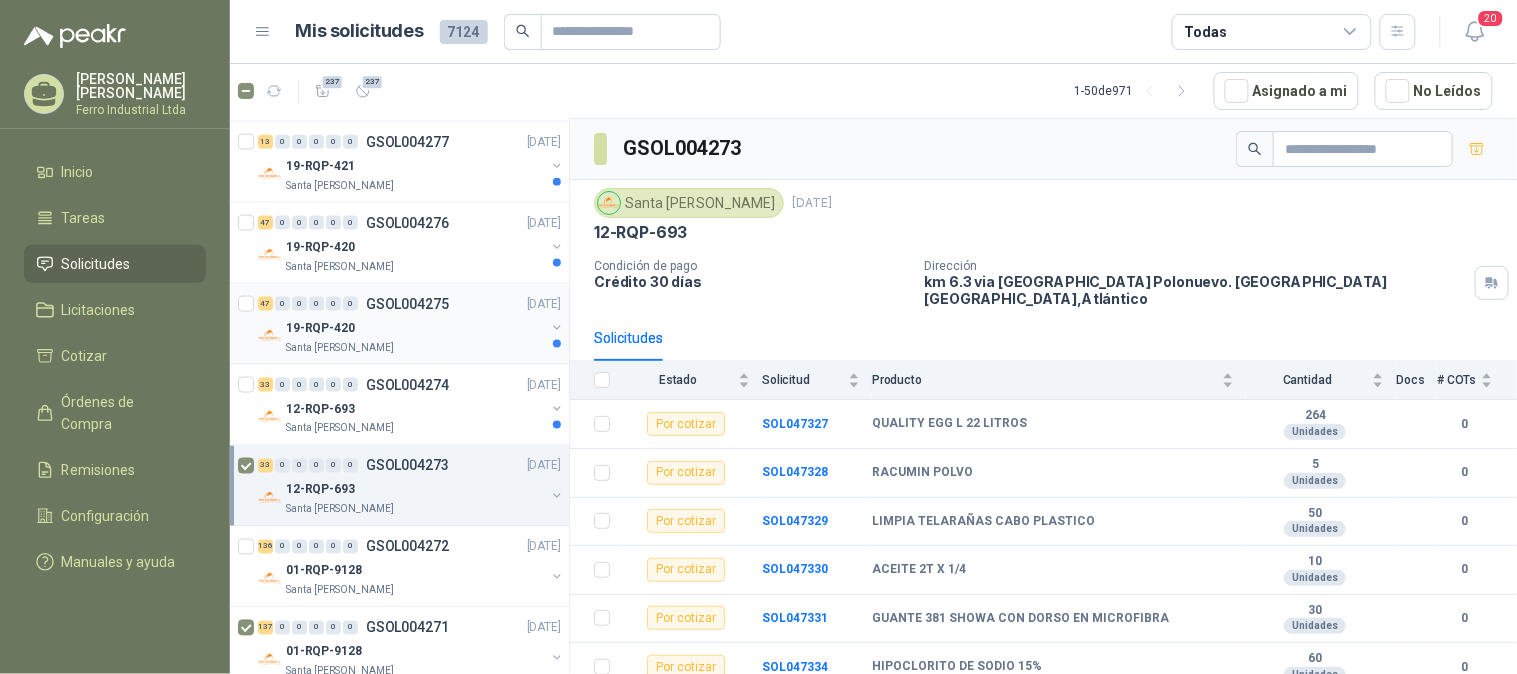 click on "19-RQP-420" at bounding box center [415, 328] 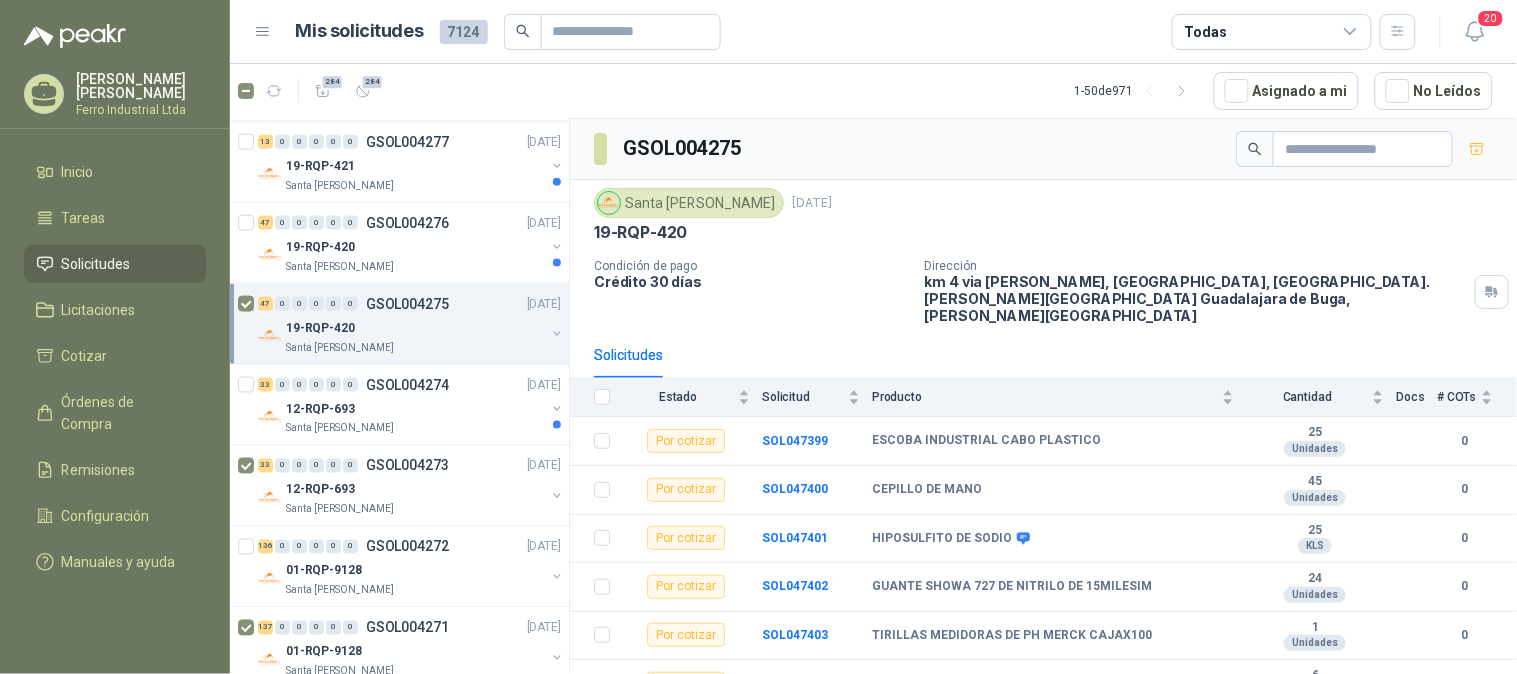 drag, startPoint x: 434, startPoint y: 557, endPoint x: 842, endPoint y: 230, distance: 522.87 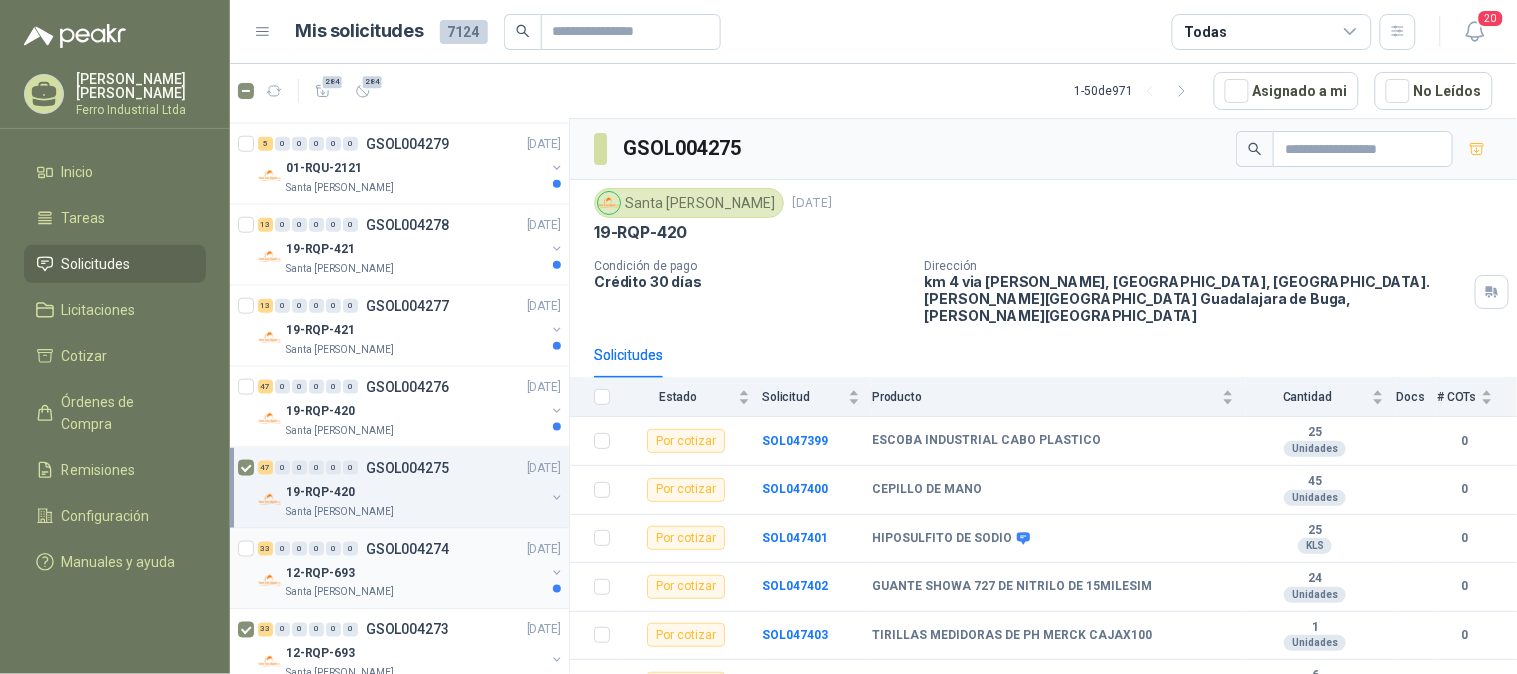 scroll, scrollTop: 444, scrollLeft: 0, axis: vertical 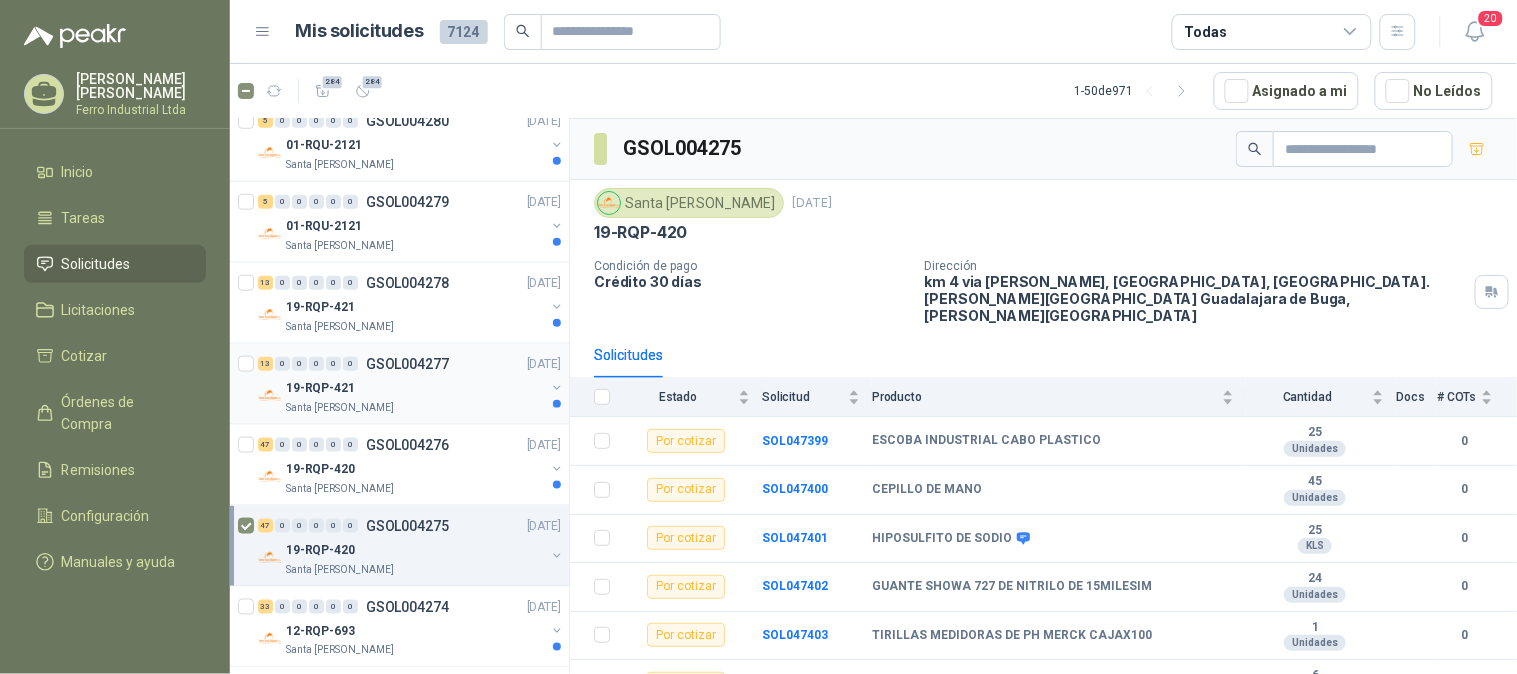 click on "13   0   0   0   0   0   GSOL004277 [DATE]" at bounding box center (411, 364) 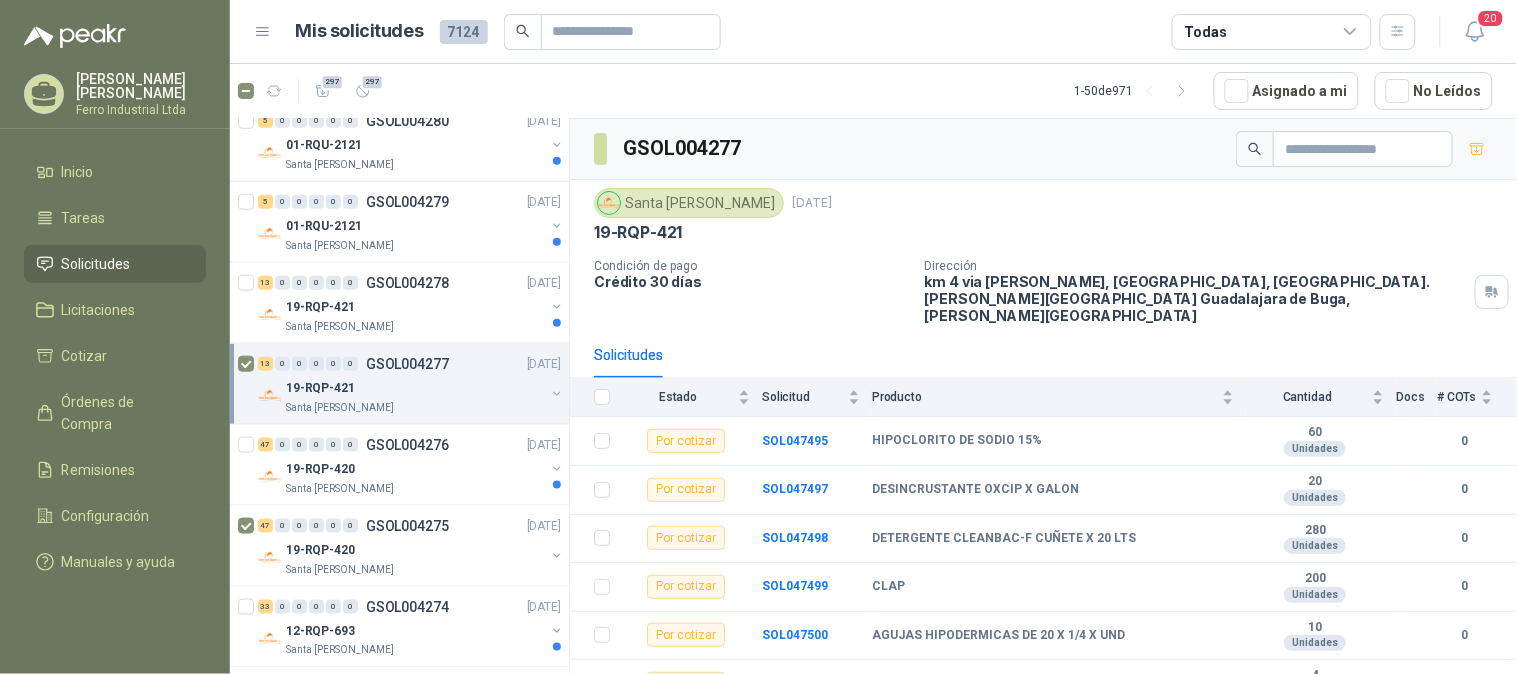 scroll, scrollTop: 333, scrollLeft: 0, axis: vertical 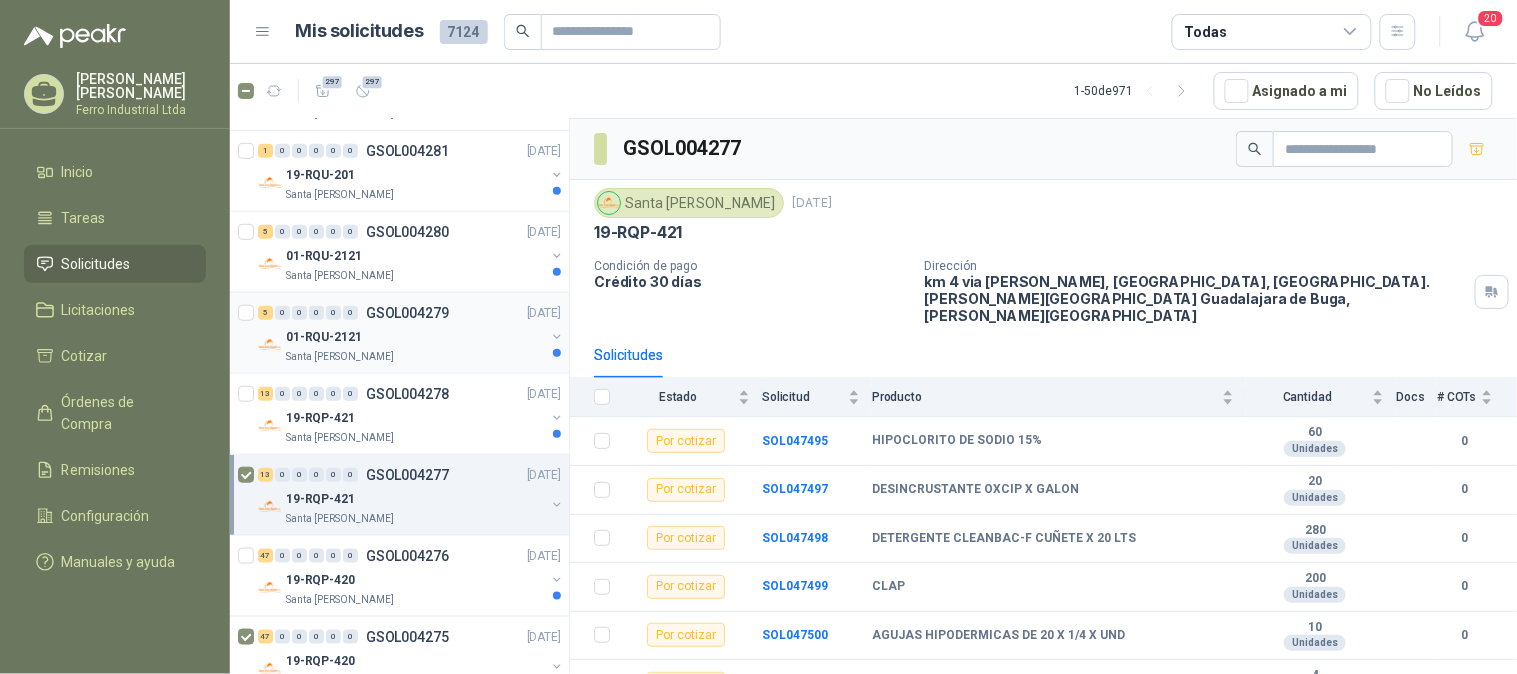 click on "01-RQU-2121" at bounding box center [324, 337] 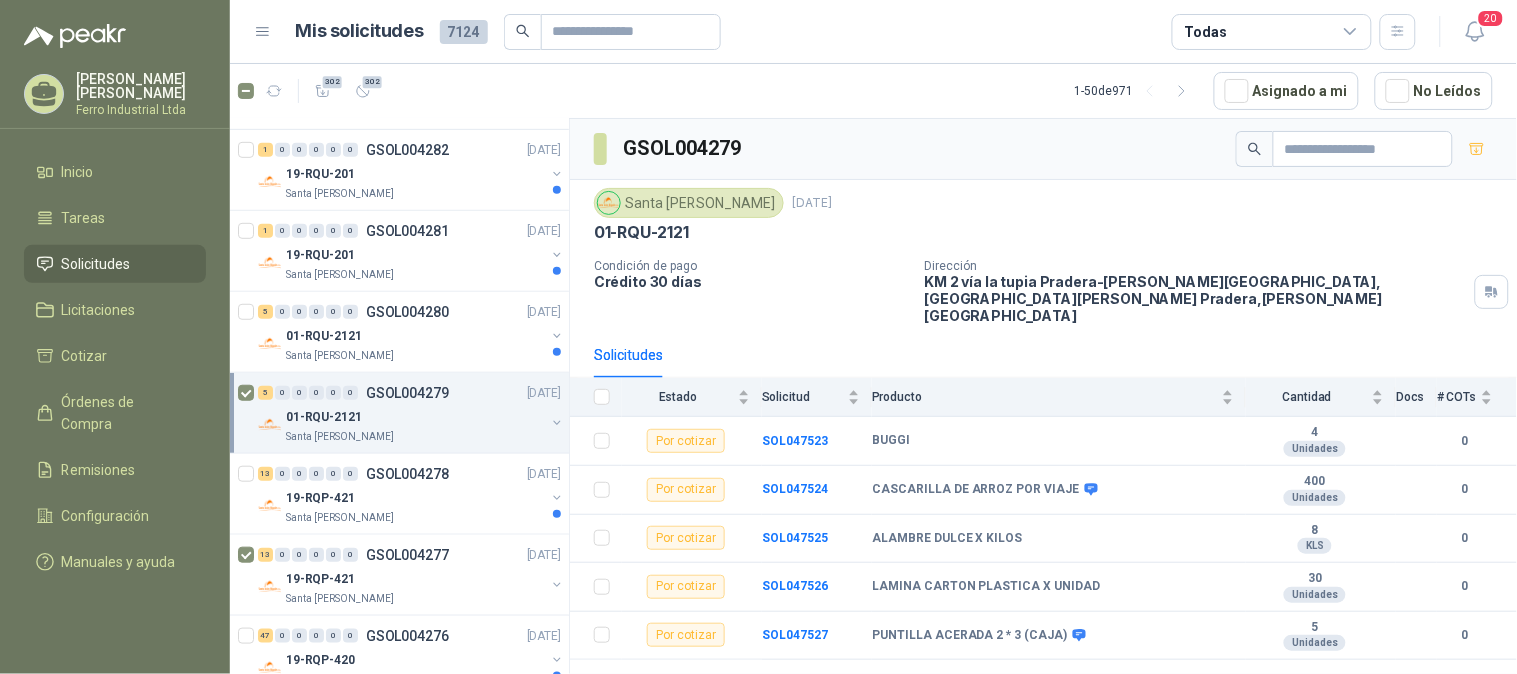 scroll, scrollTop: 222, scrollLeft: 0, axis: vertical 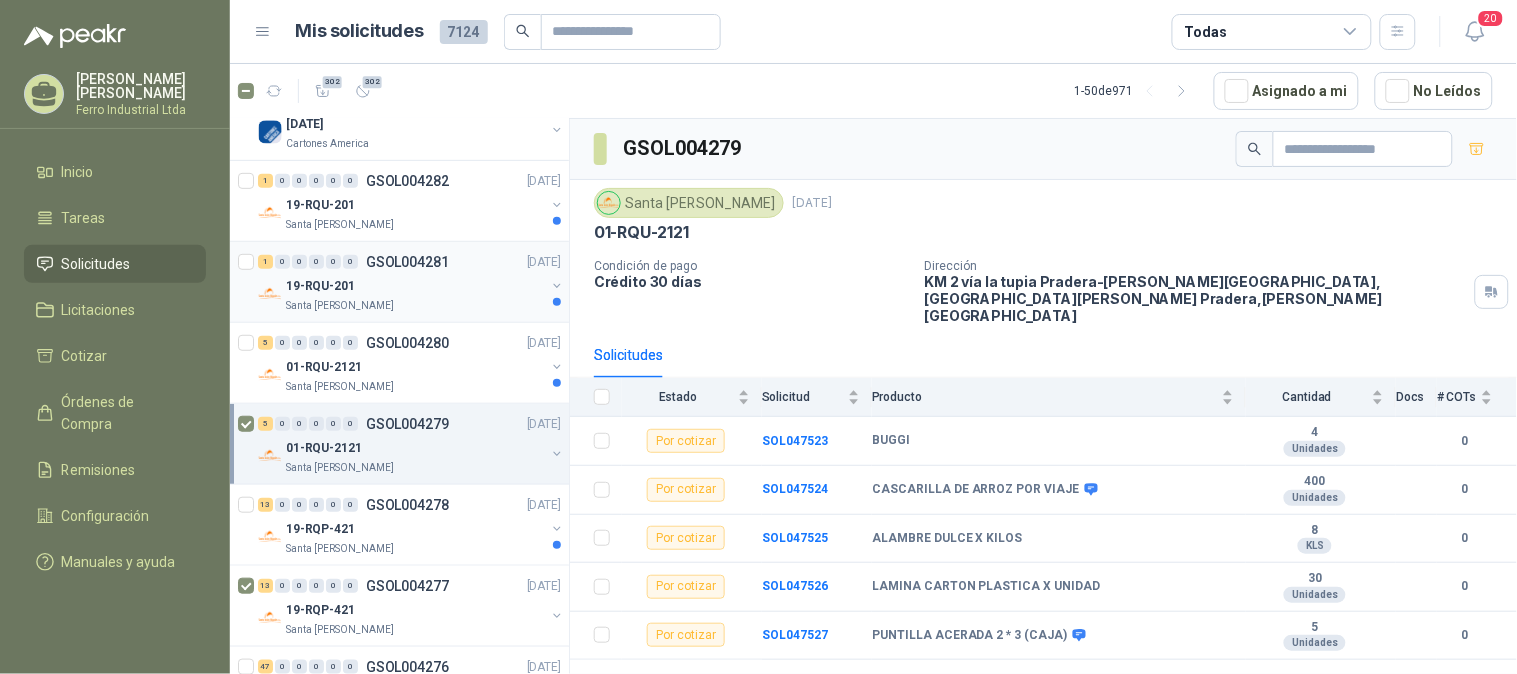 click on "19-RQU-201" at bounding box center (415, 286) 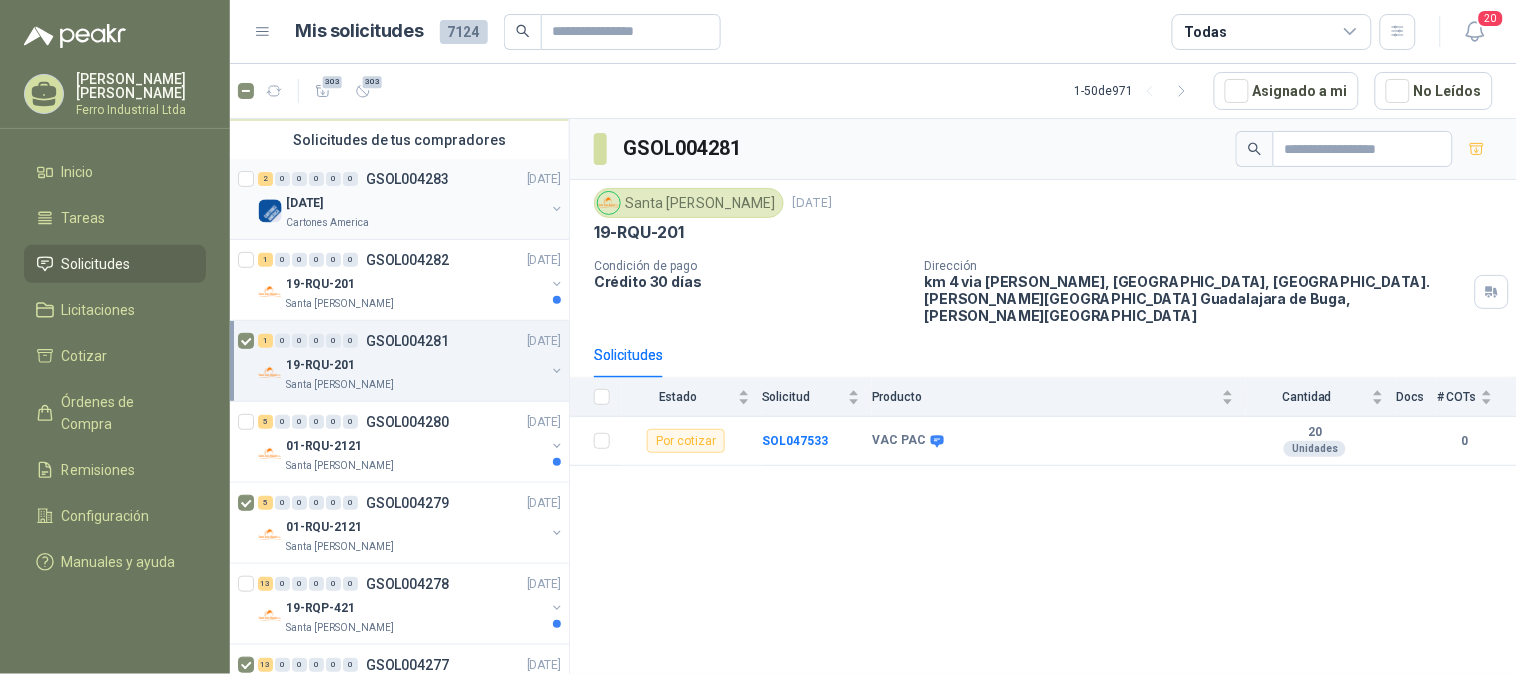 scroll, scrollTop: 0, scrollLeft: 0, axis: both 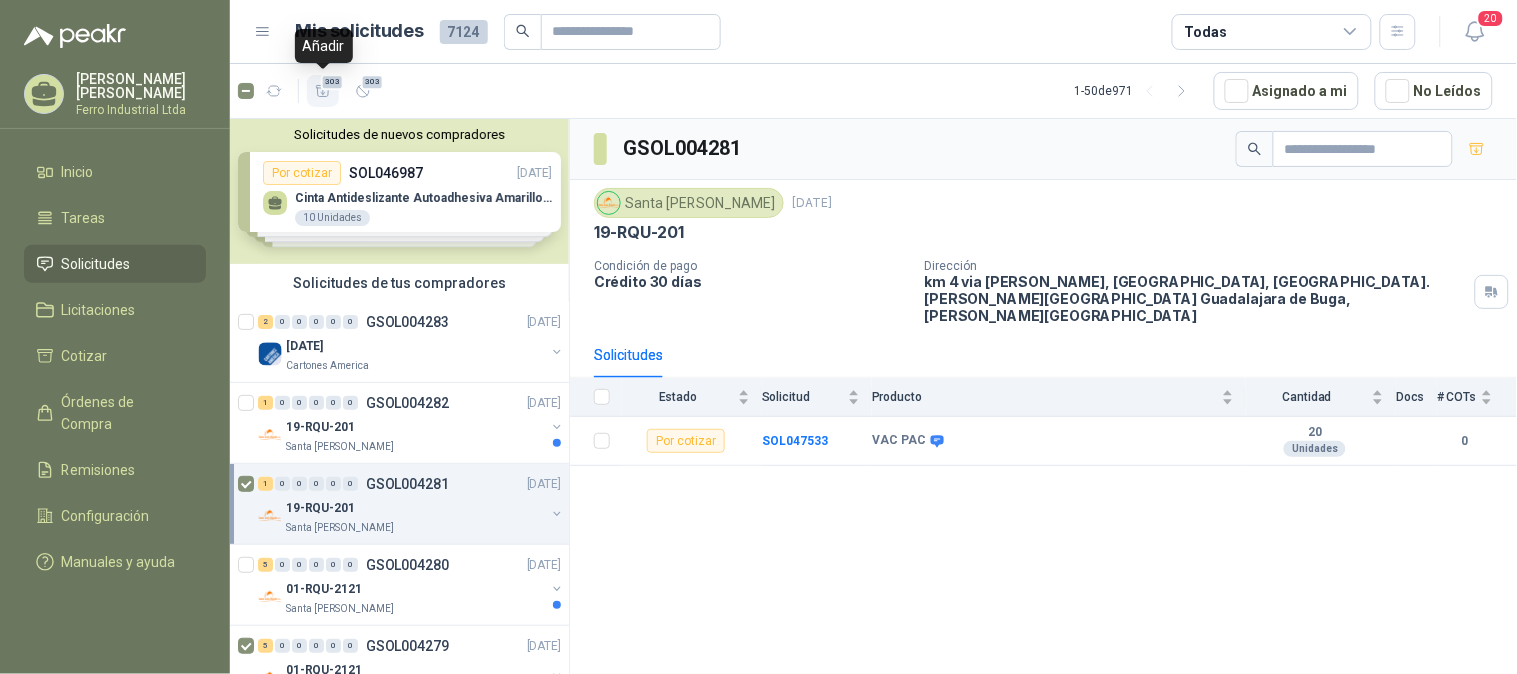 click on "303" at bounding box center [323, 91] 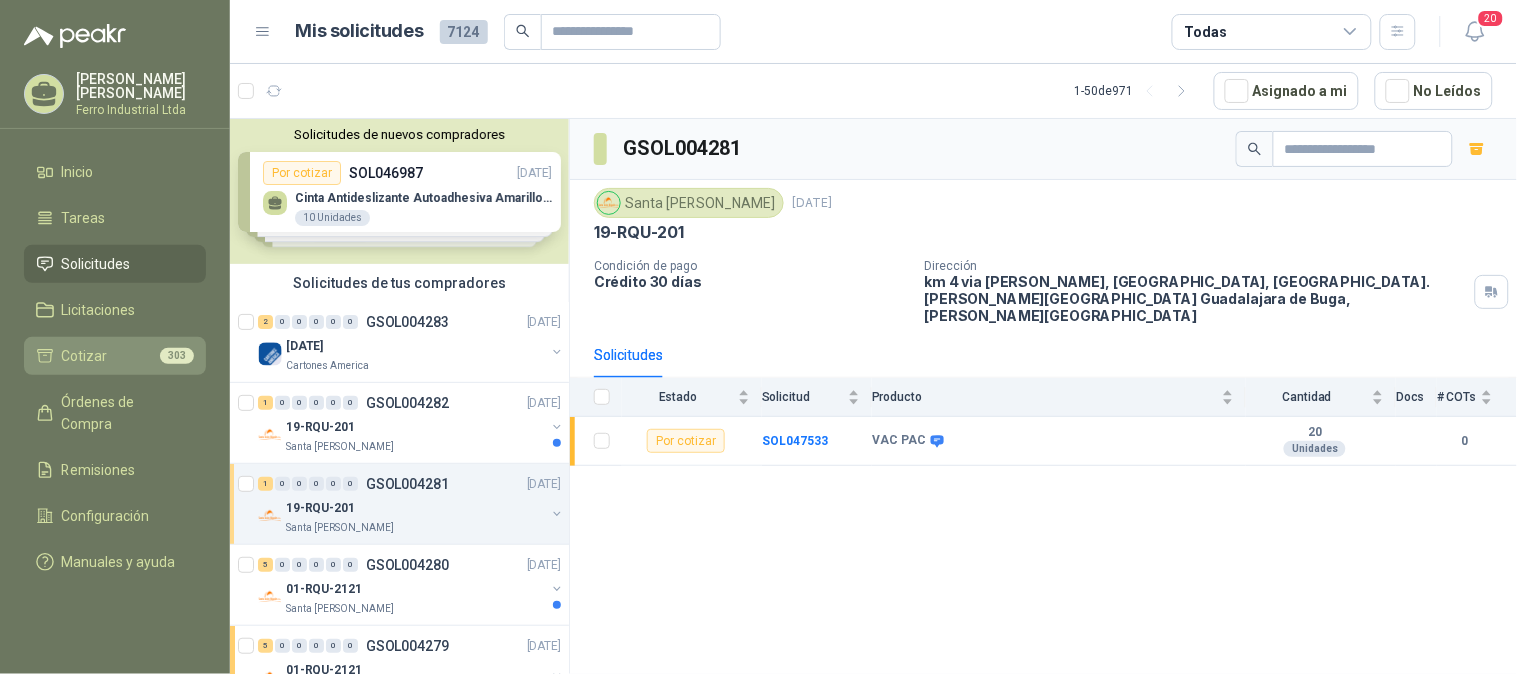click on "Cotizar 303" at bounding box center [115, 356] 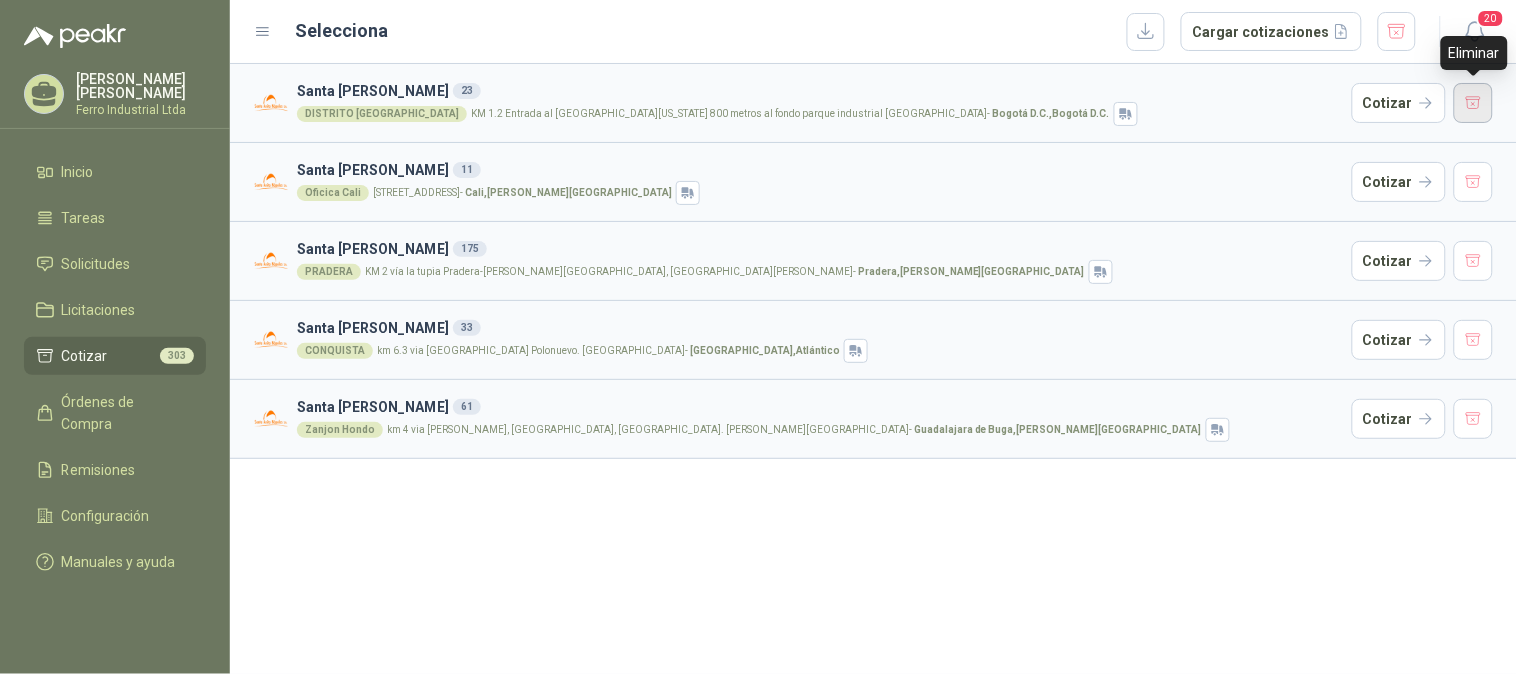 click at bounding box center [1474, 103] 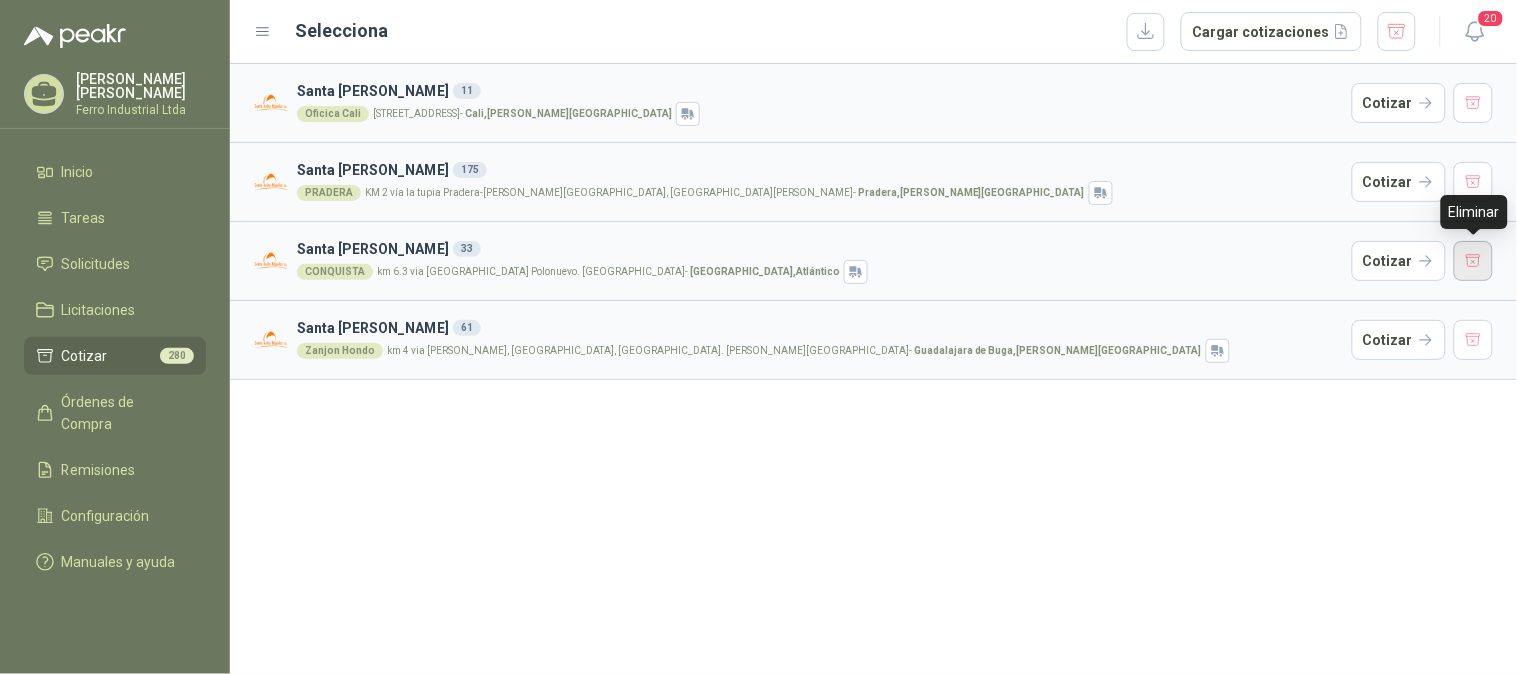 click at bounding box center [1474, 261] 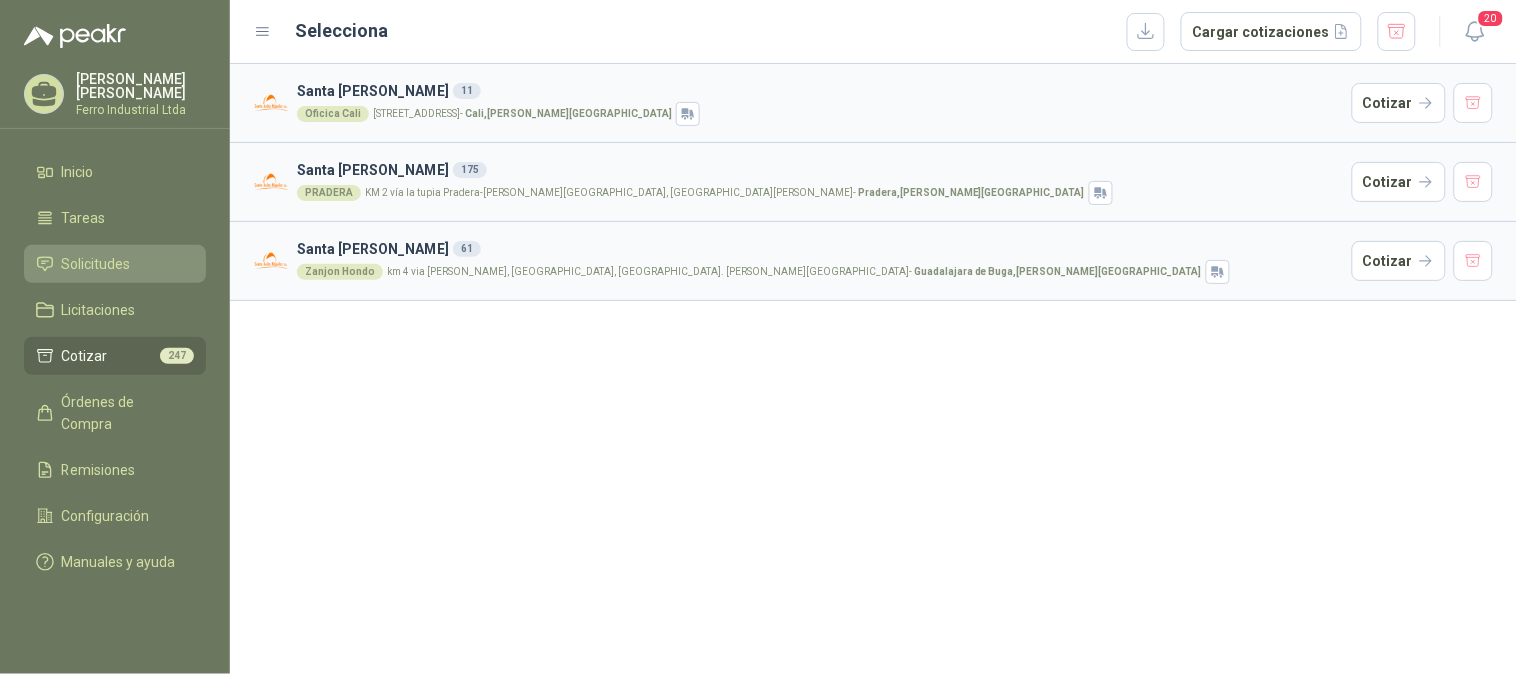 click on "Solicitudes" at bounding box center [115, 264] 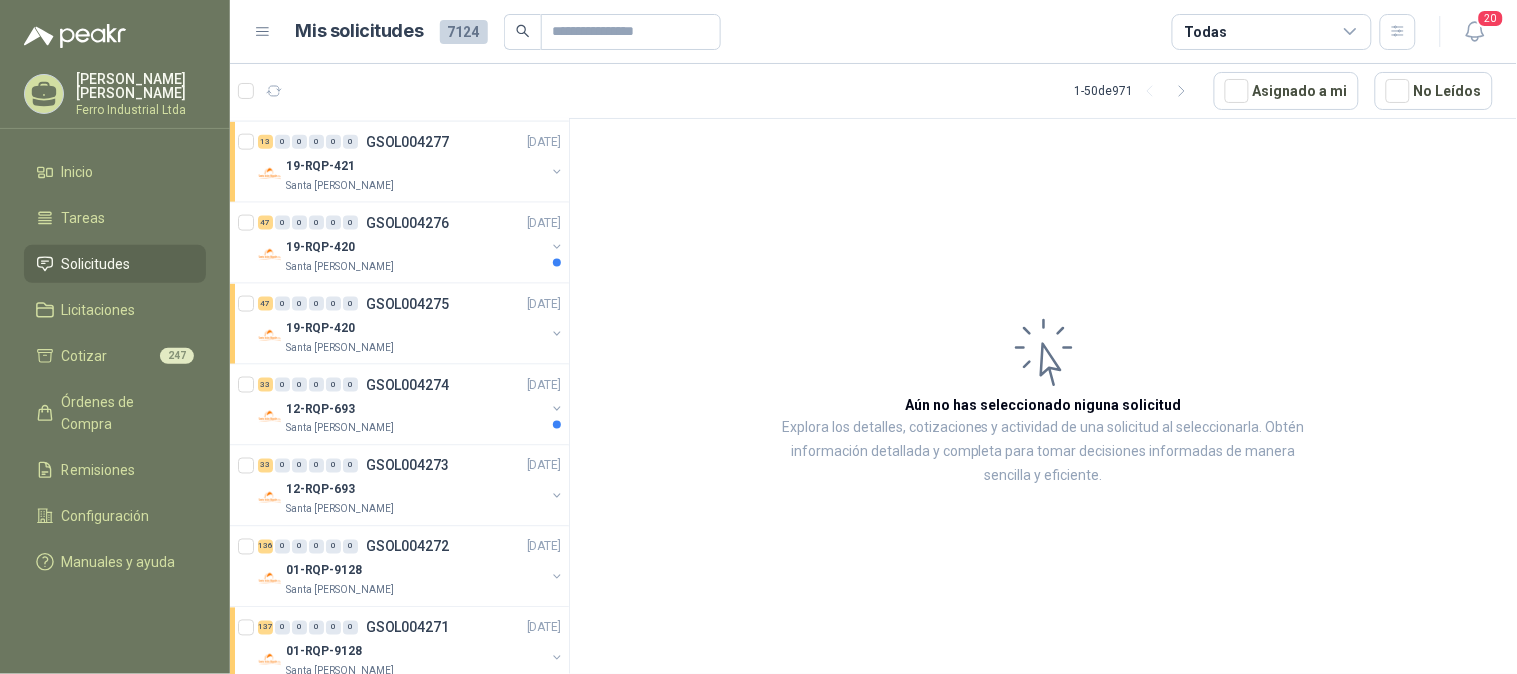 scroll, scrollTop: 777, scrollLeft: 0, axis: vertical 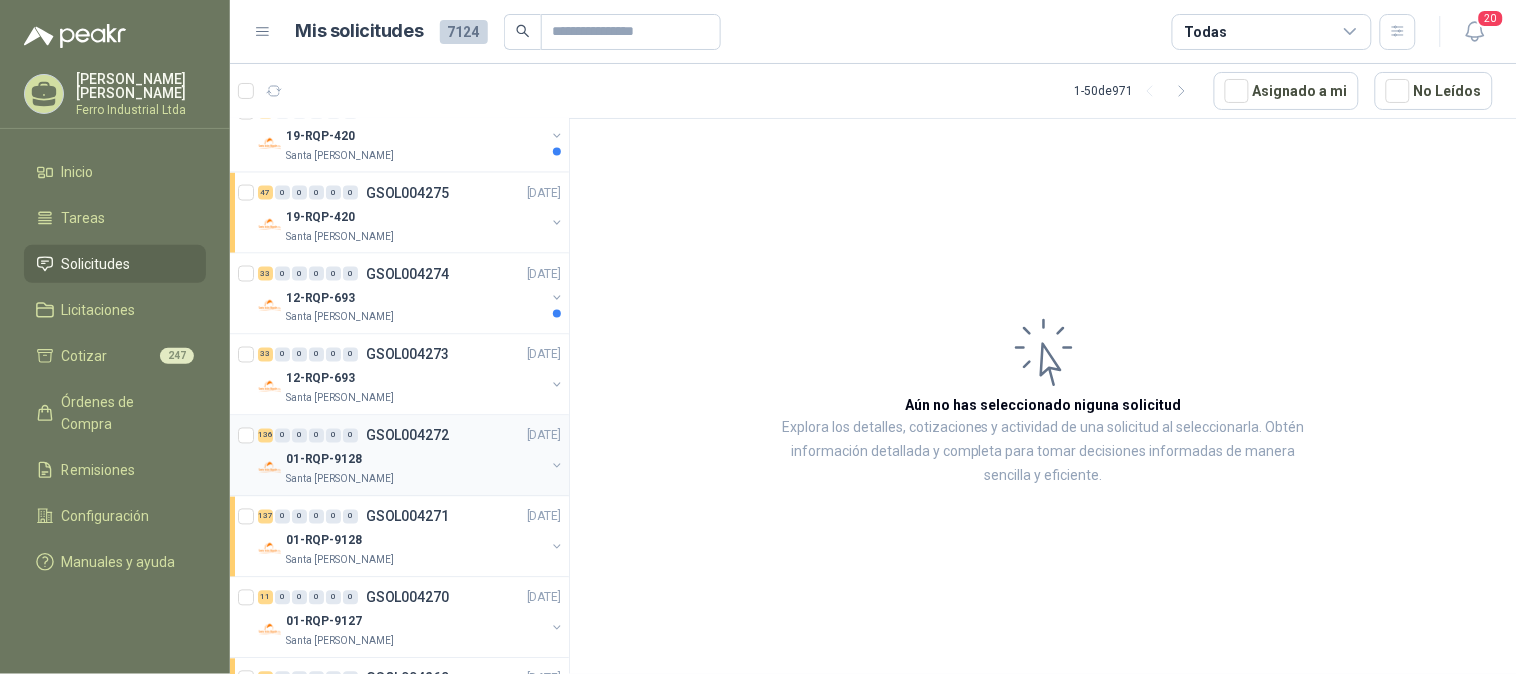 click on "01-RQP-9128" at bounding box center (415, 460) 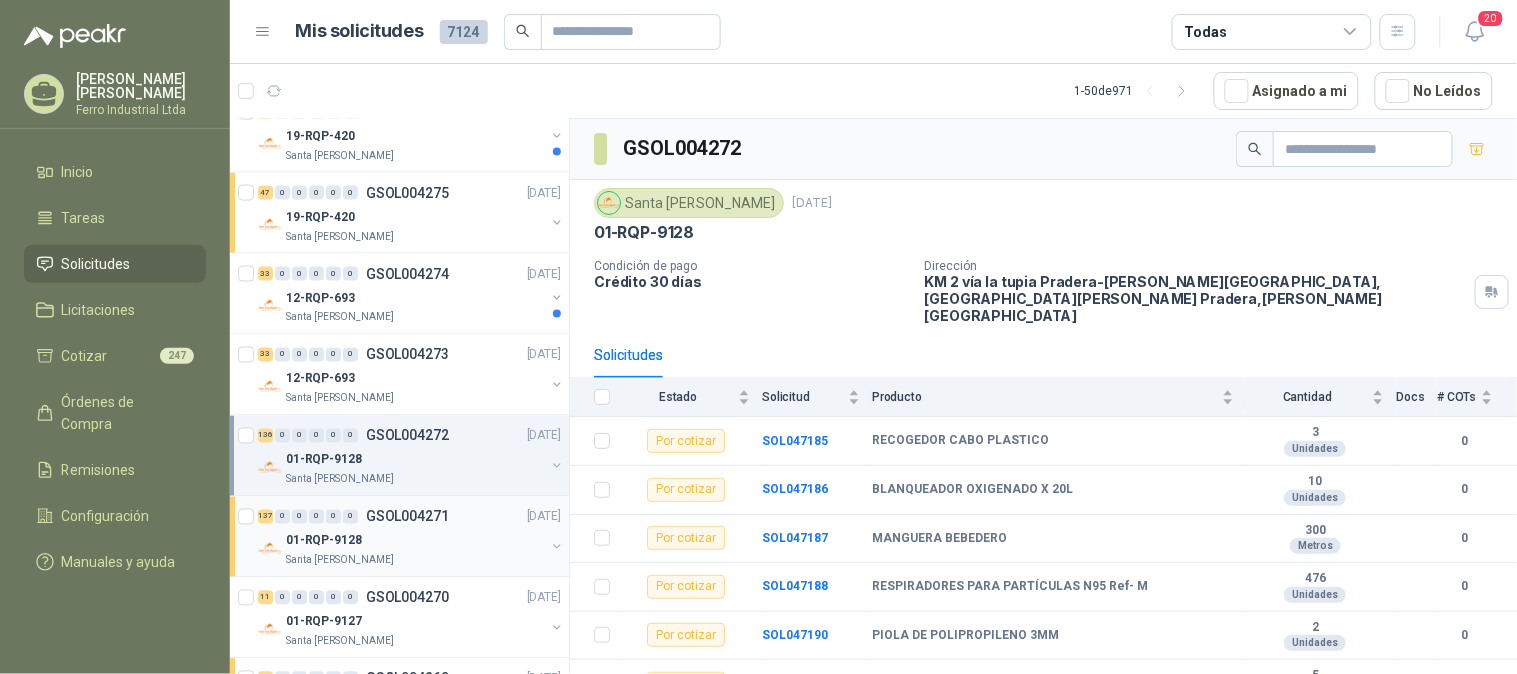 click on "01-RQP-9128" at bounding box center [415, 541] 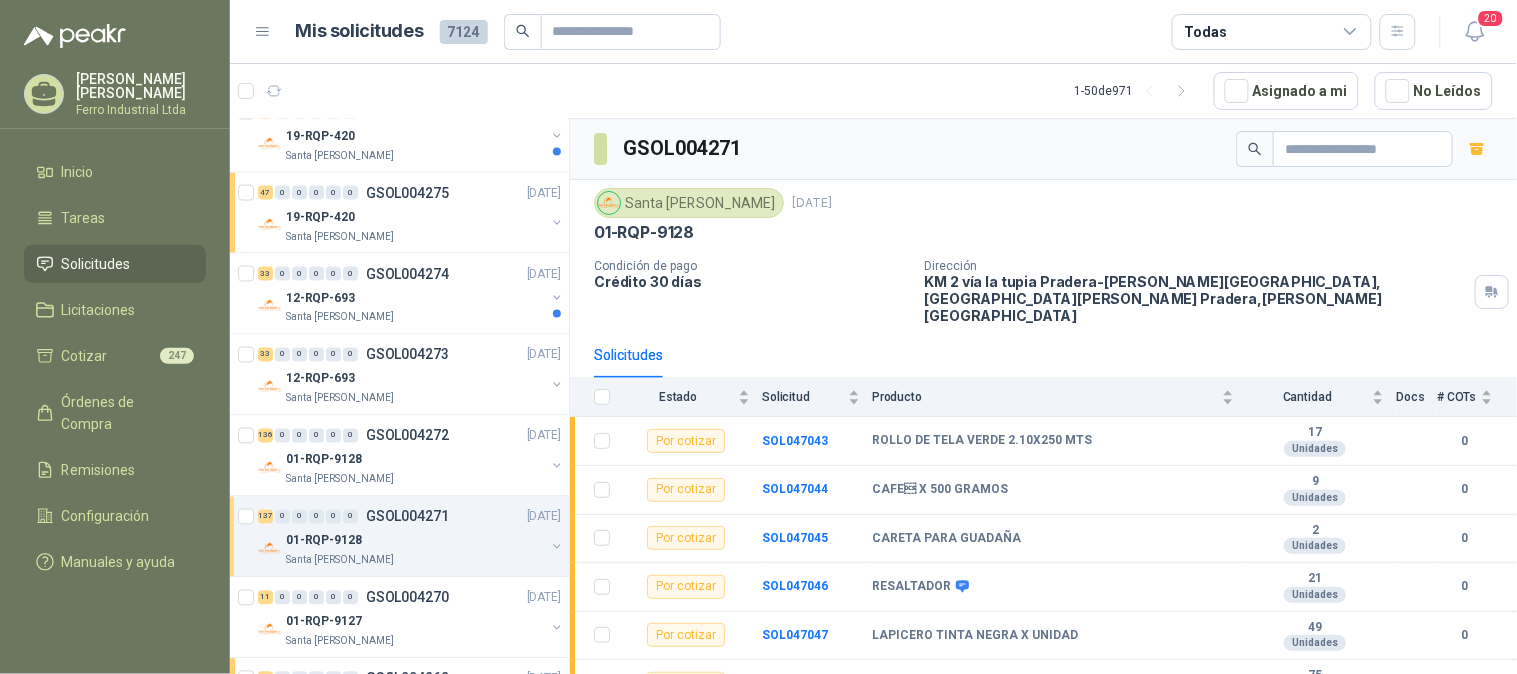 scroll, scrollTop: 666, scrollLeft: 0, axis: vertical 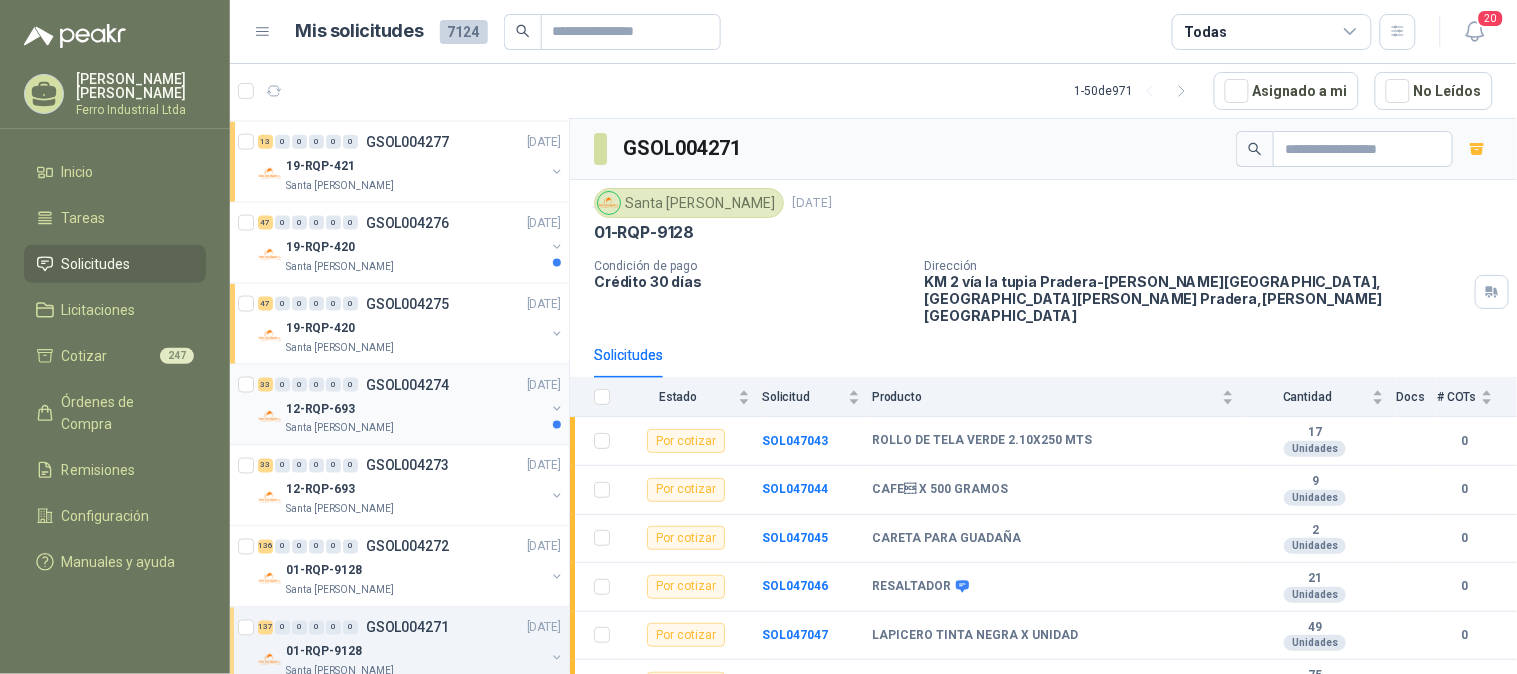 click on "12-RQP-693" at bounding box center [415, 409] 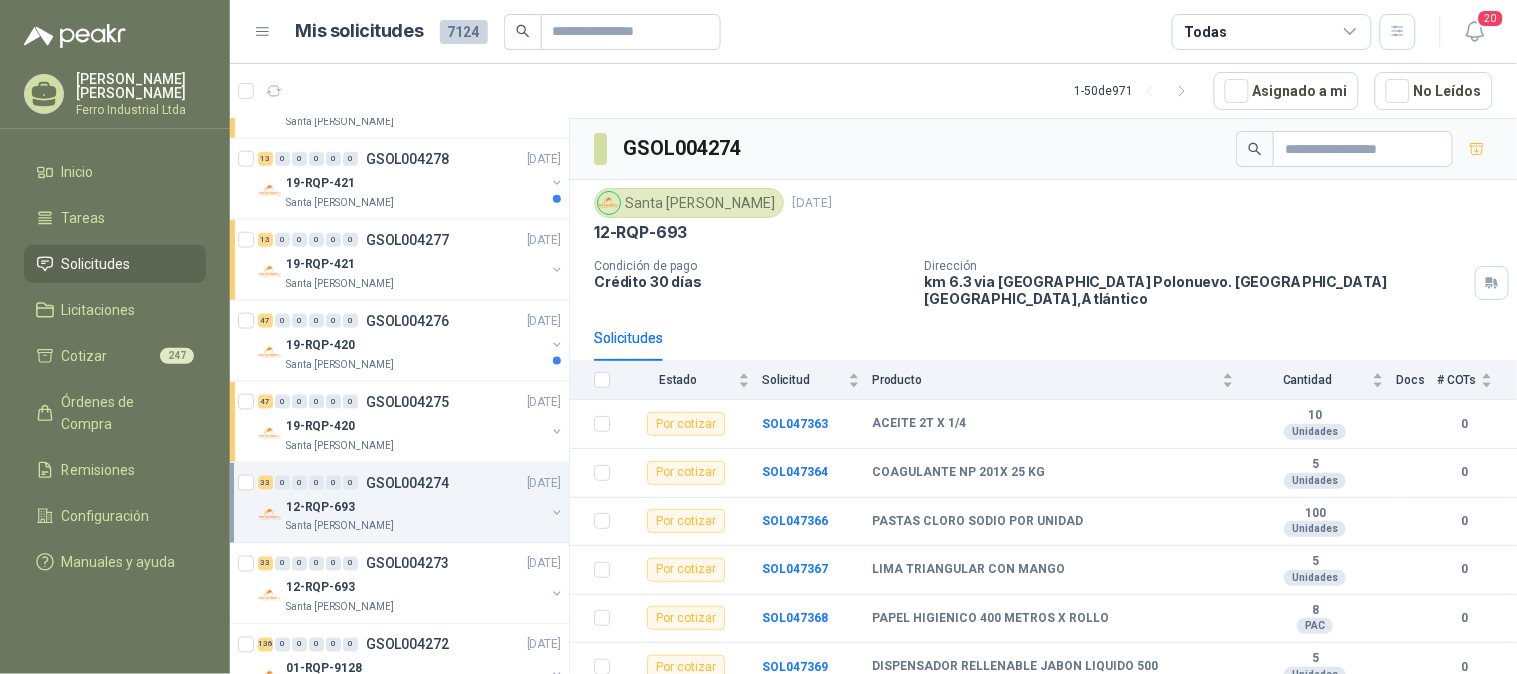 scroll, scrollTop: 555, scrollLeft: 0, axis: vertical 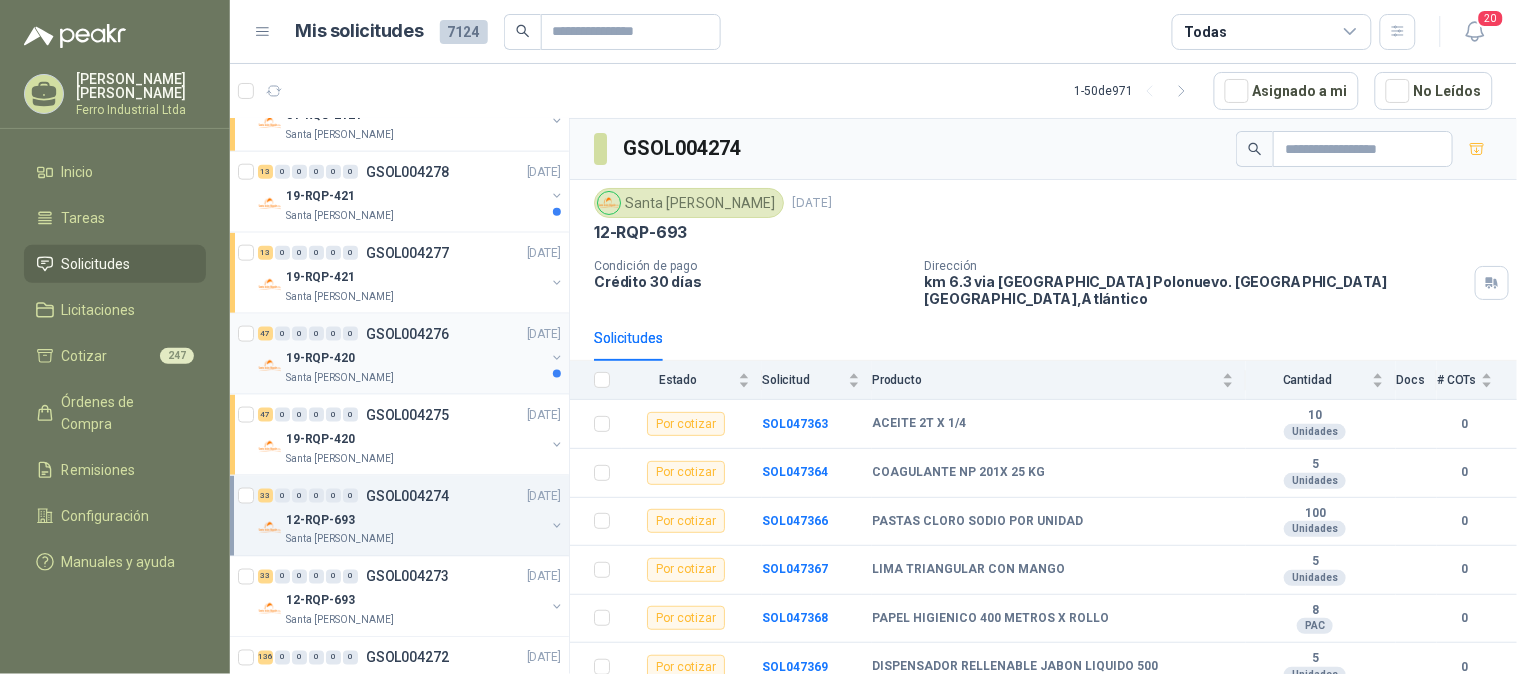 click on "Santa [PERSON_NAME]" at bounding box center (415, 378) 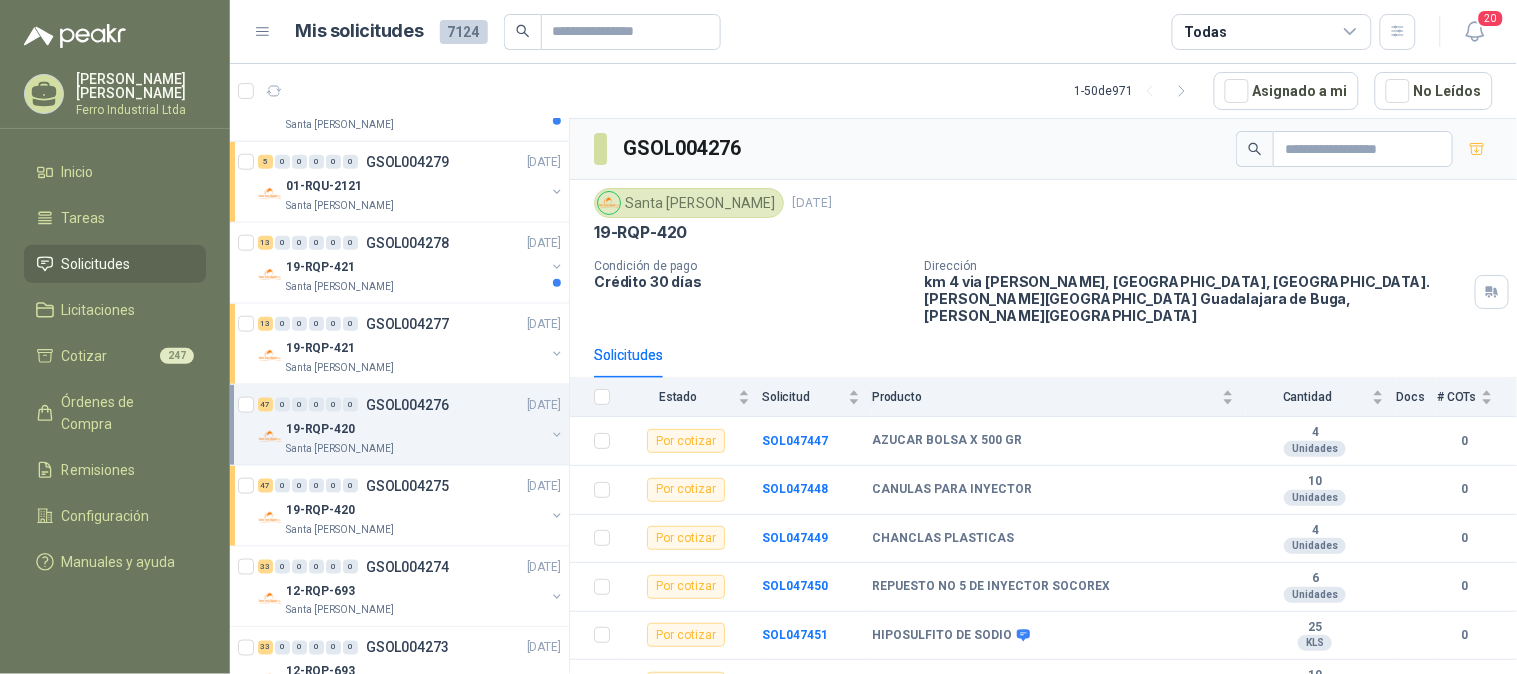 scroll, scrollTop: 444, scrollLeft: 0, axis: vertical 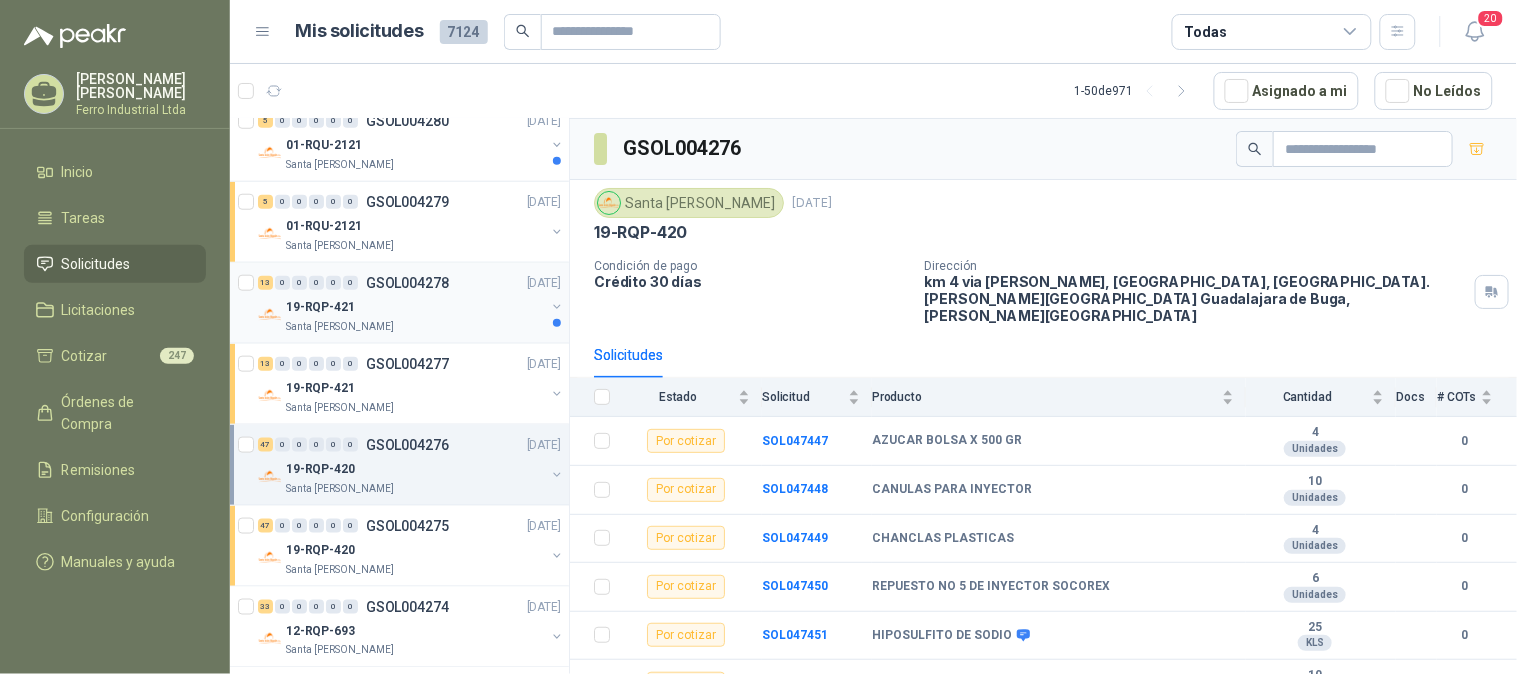 click on "19-RQP-421" at bounding box center (415, 307) 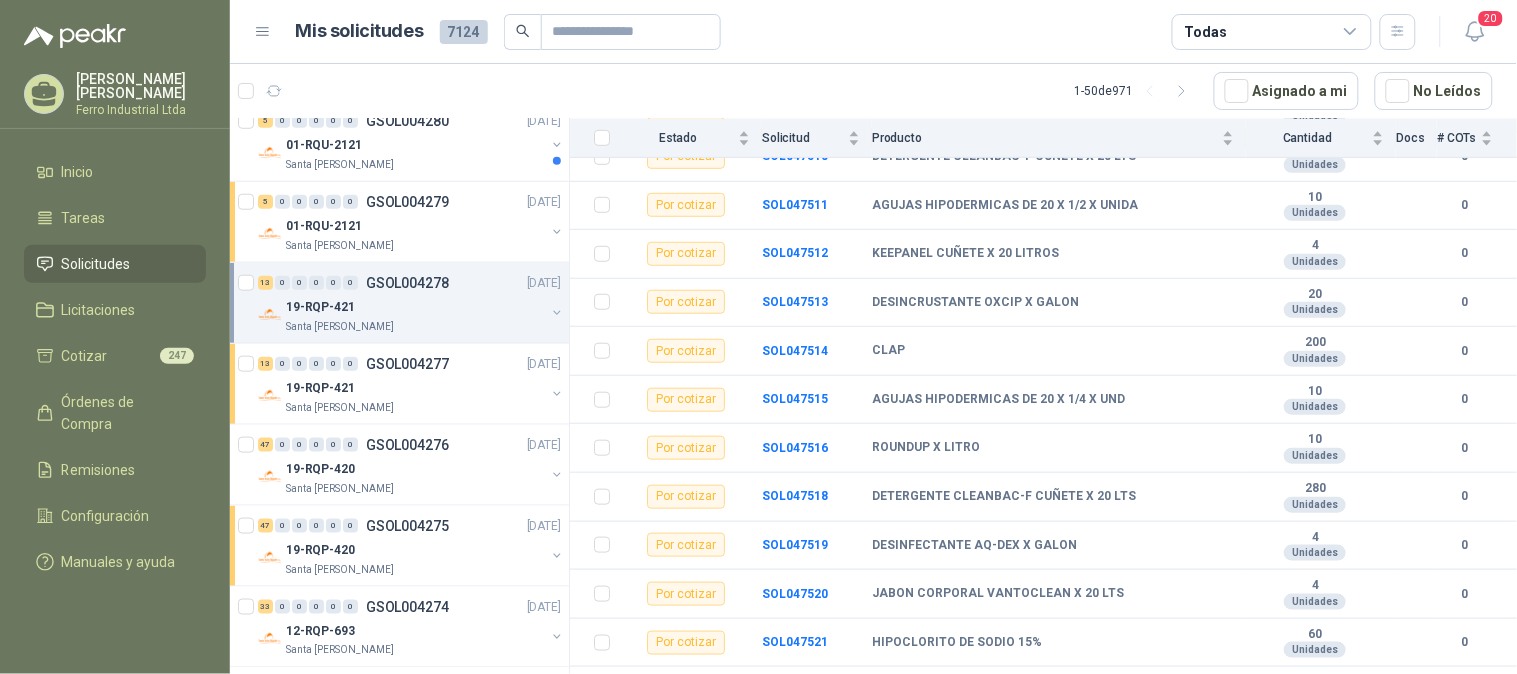 scroll, scrollTop: 355, scrollLeft: 0, axis: vertical 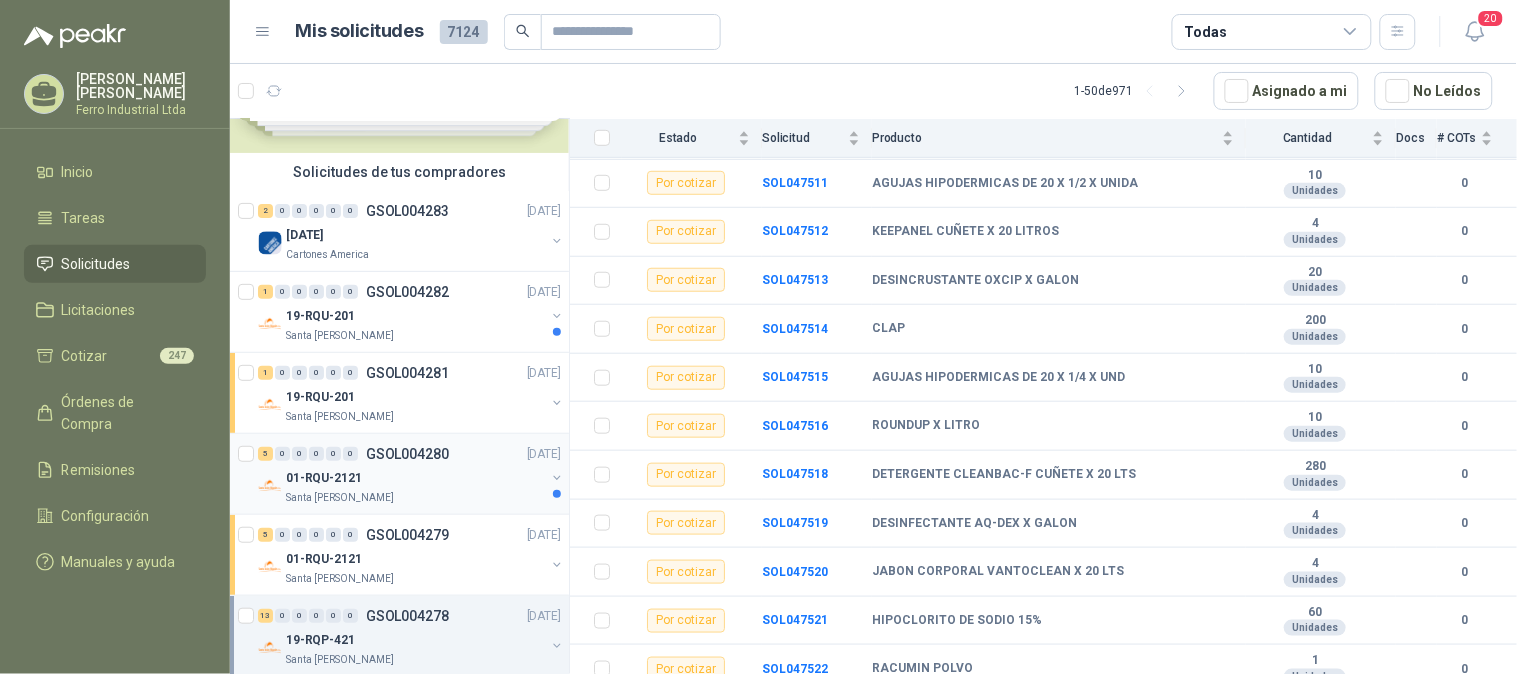 click on "5   0   0   0   0   0   GSOL004280 [DATE]" at bounding box center [411, 454] 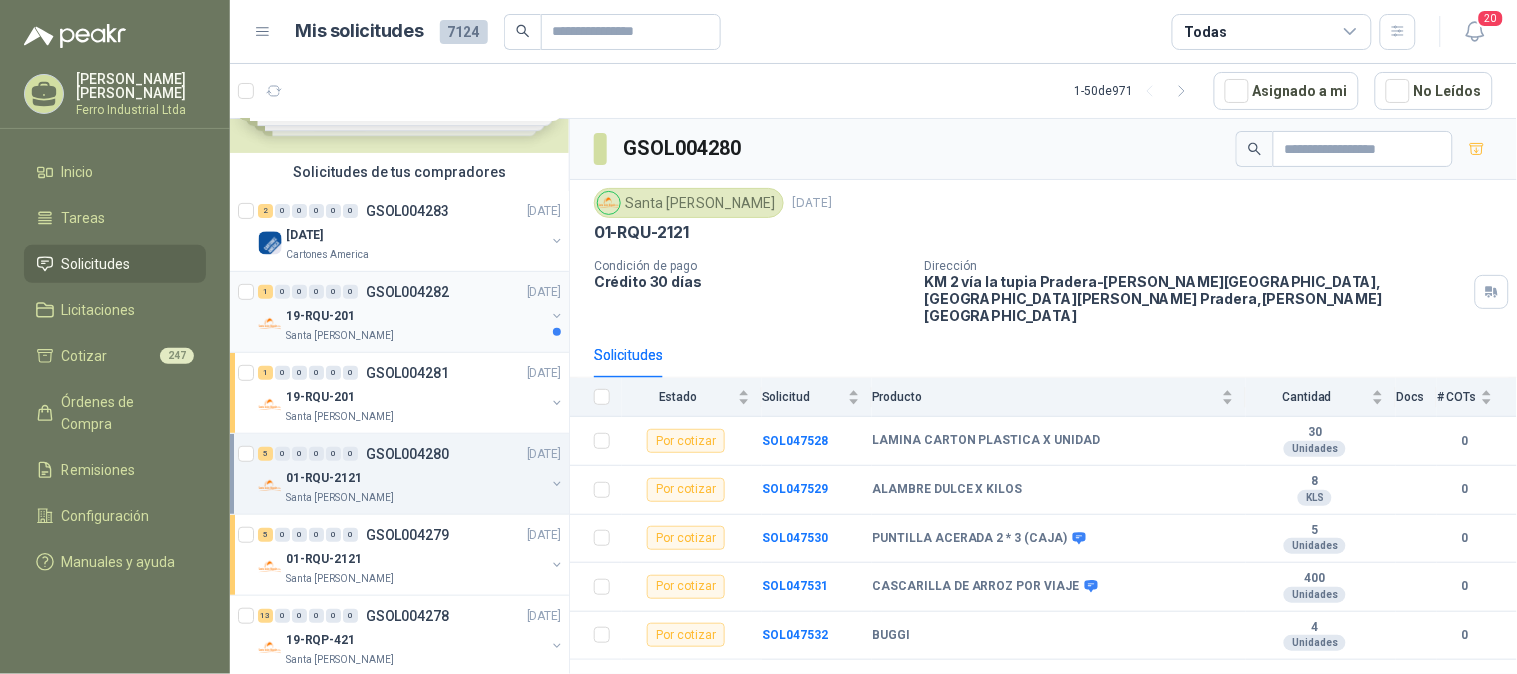 click on "19-RQU-201" at bounding box center [415, 316] 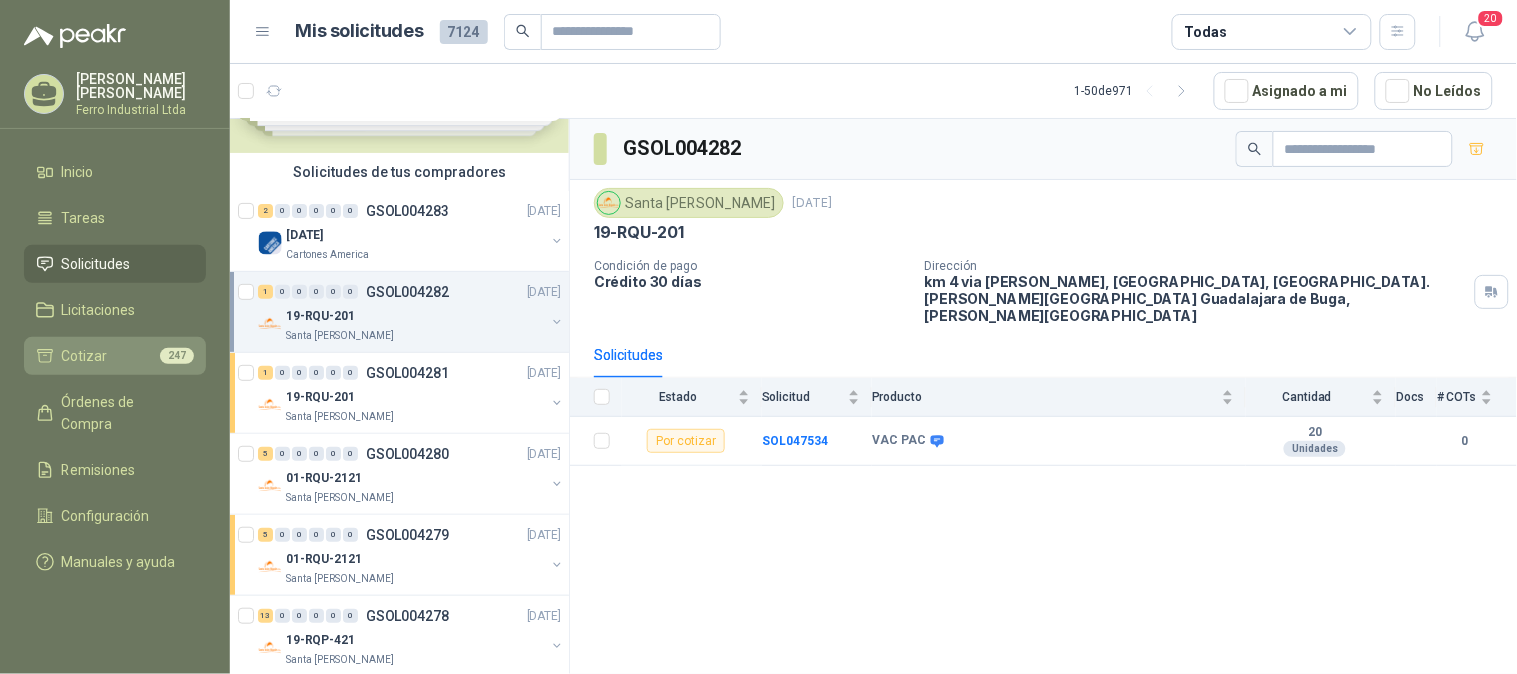 click on "Cotizar" at bounding box center [85, 356] 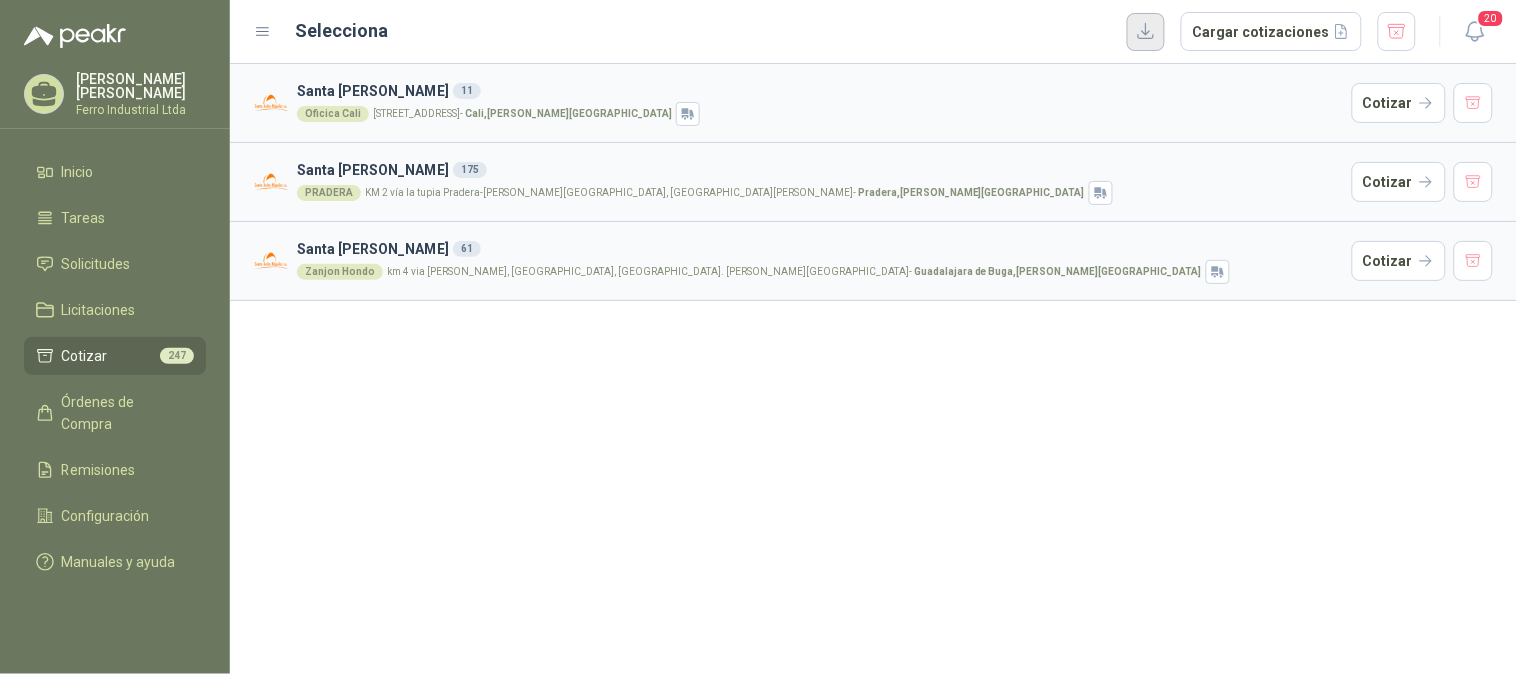 click at bounding box center [1146, 32] 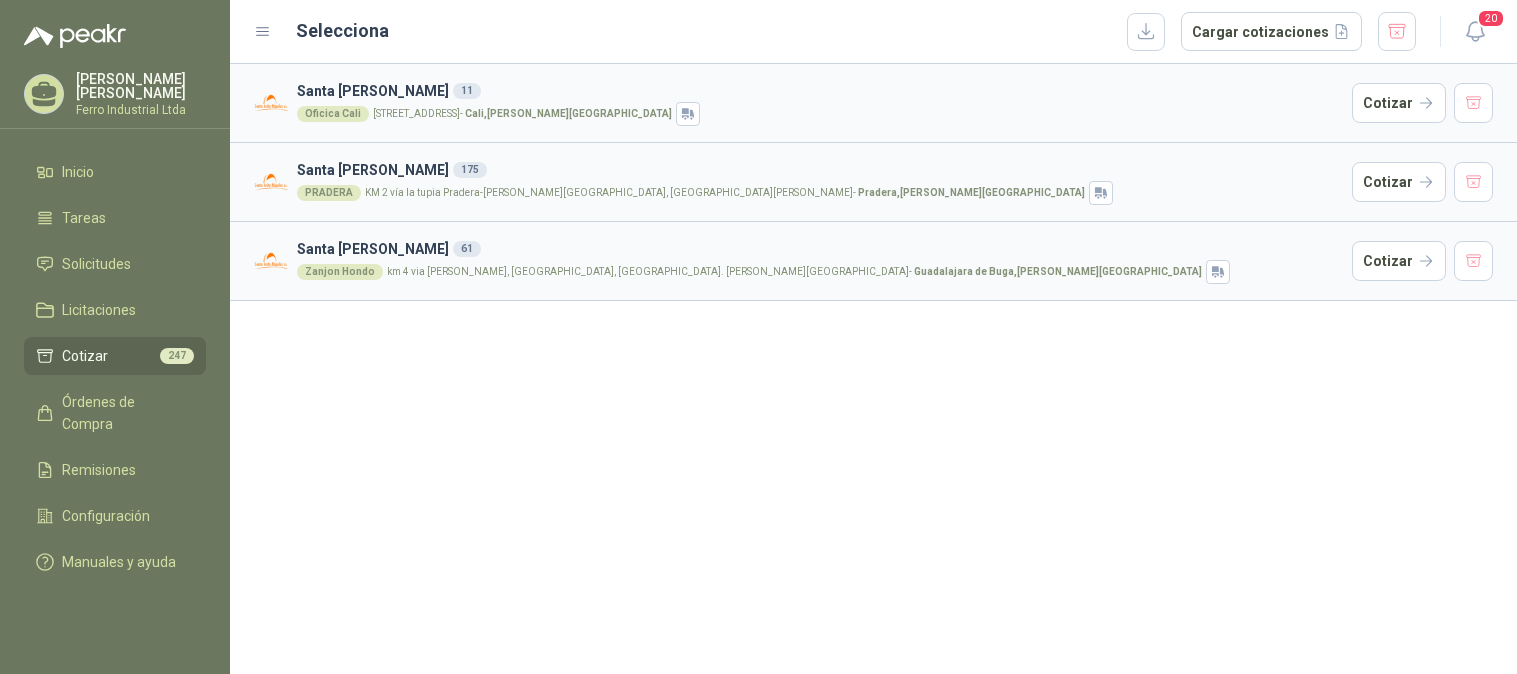 scroll, scrollTop: 0, scrollLeft: 0, axis: both 